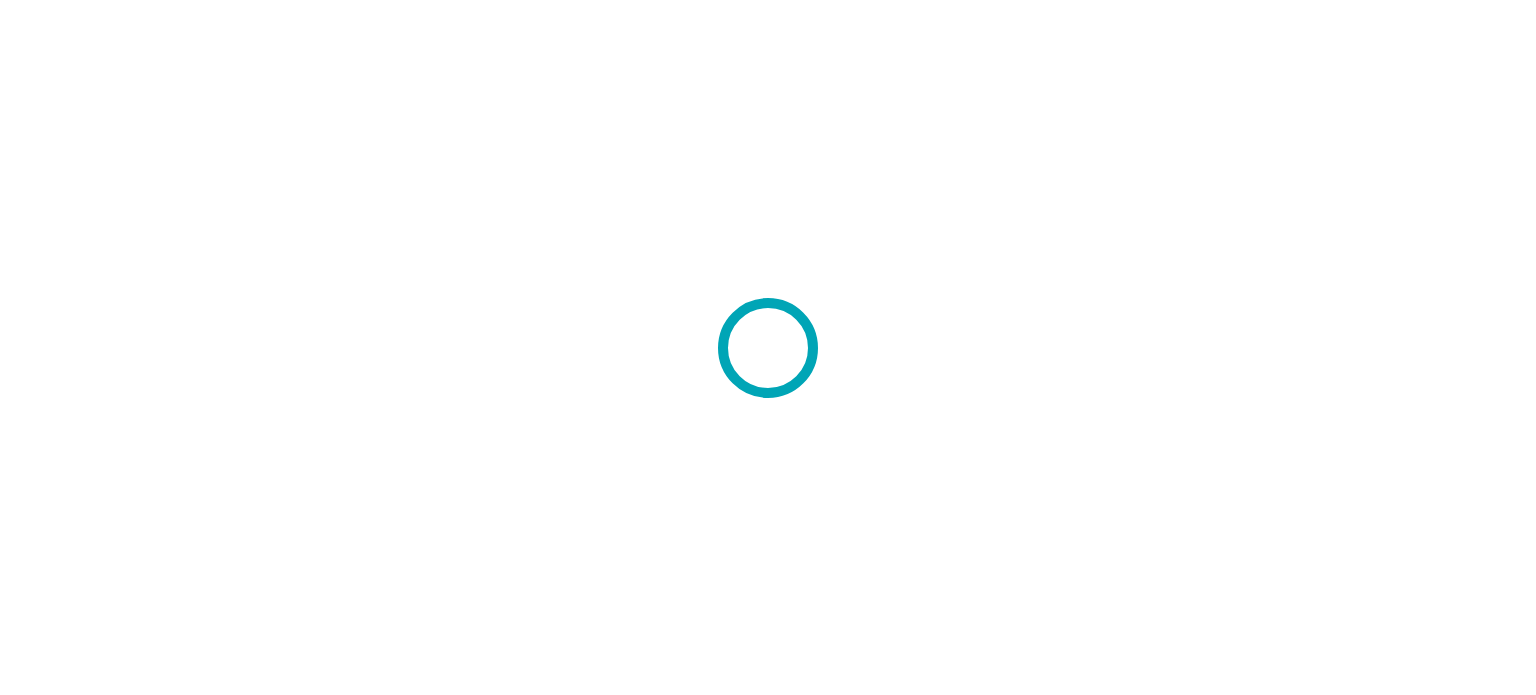 scroll, scrollTop: 0, scrollLeft: 0, axis: both 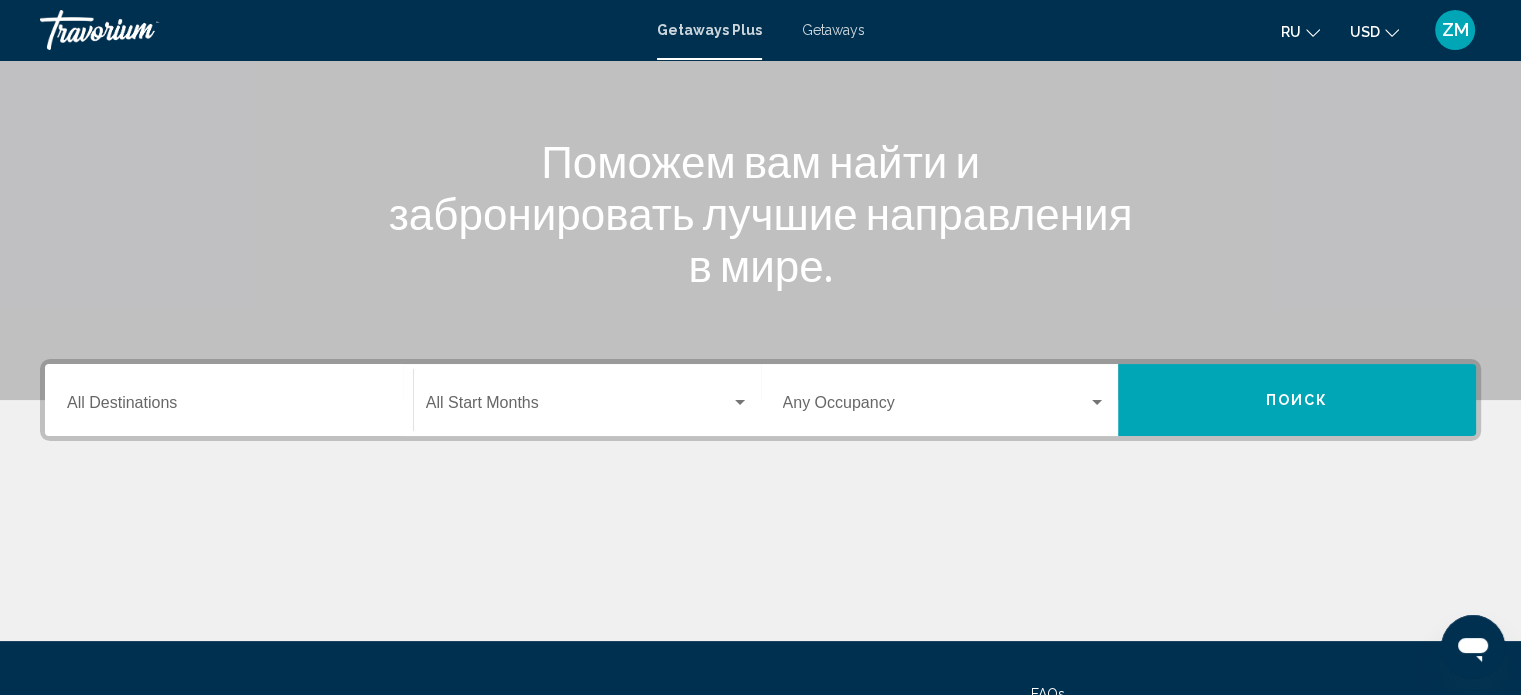 click on "Getaways" at bounding box center [833, 30] 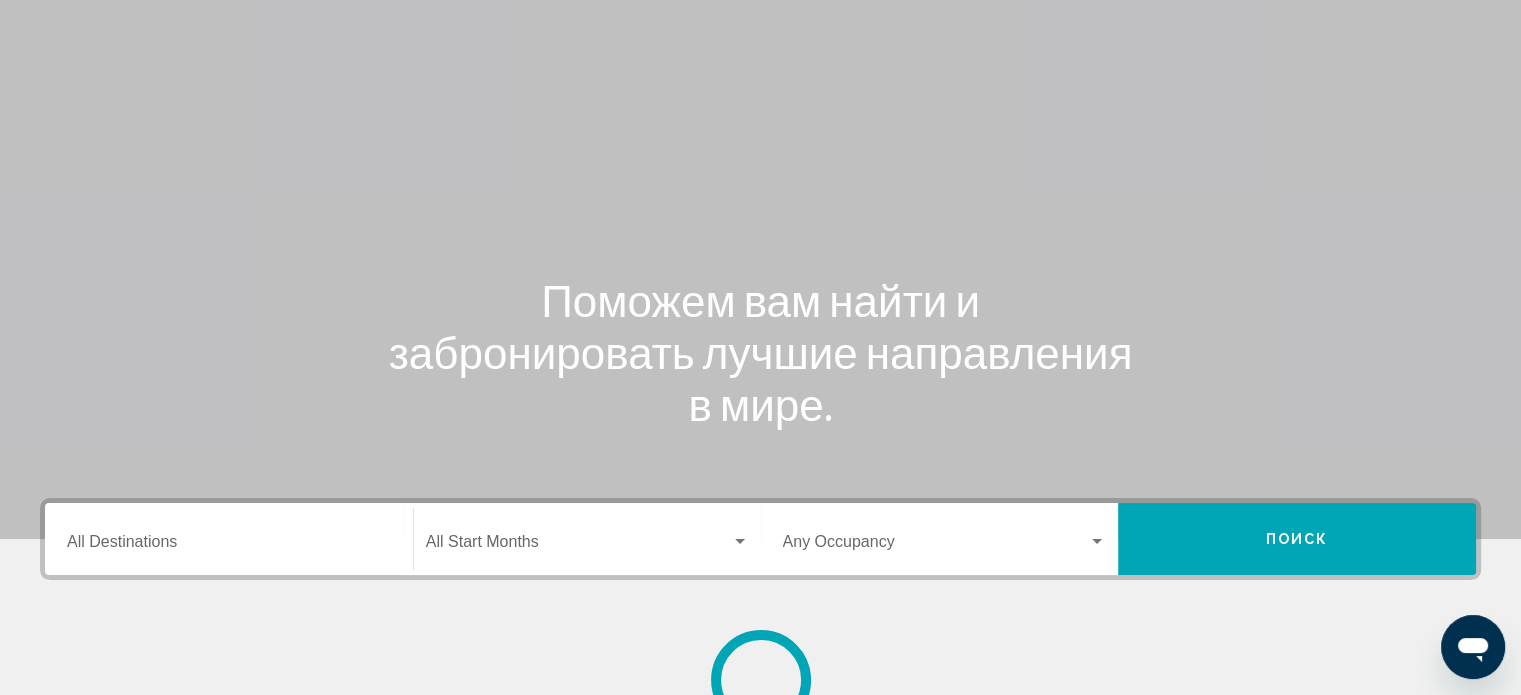 scroll, scrollTop: 300, scrollLeft: 0, axis: vertical 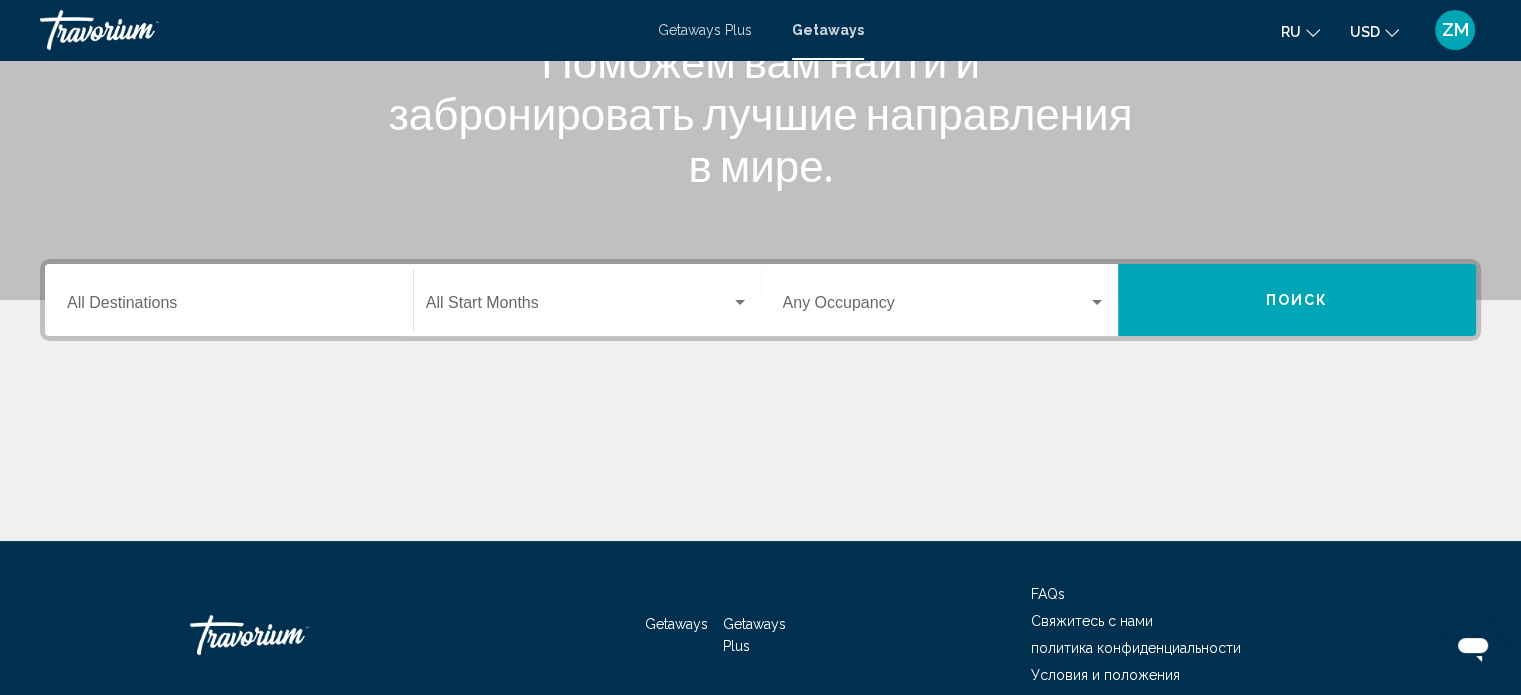 click on "ru
English Español Français Italiano Português русский" 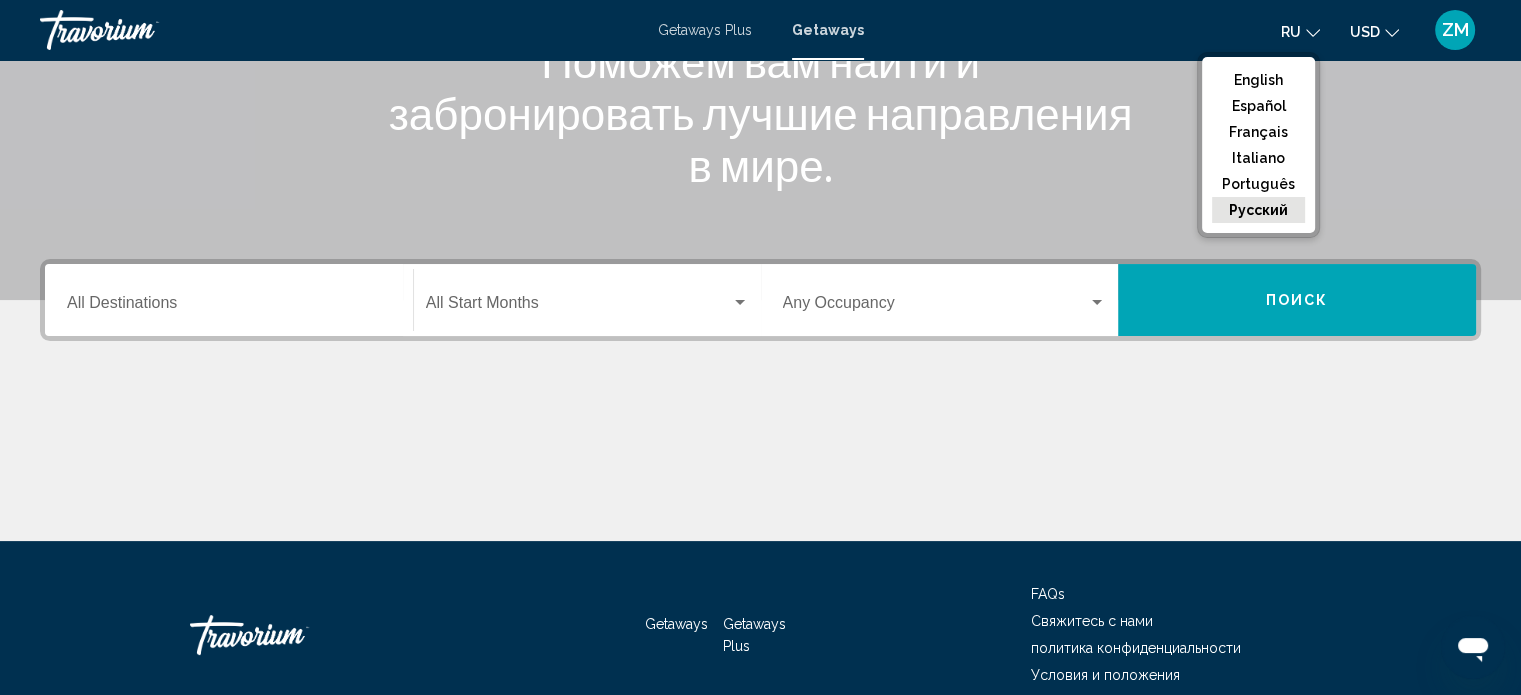 click on "русский" 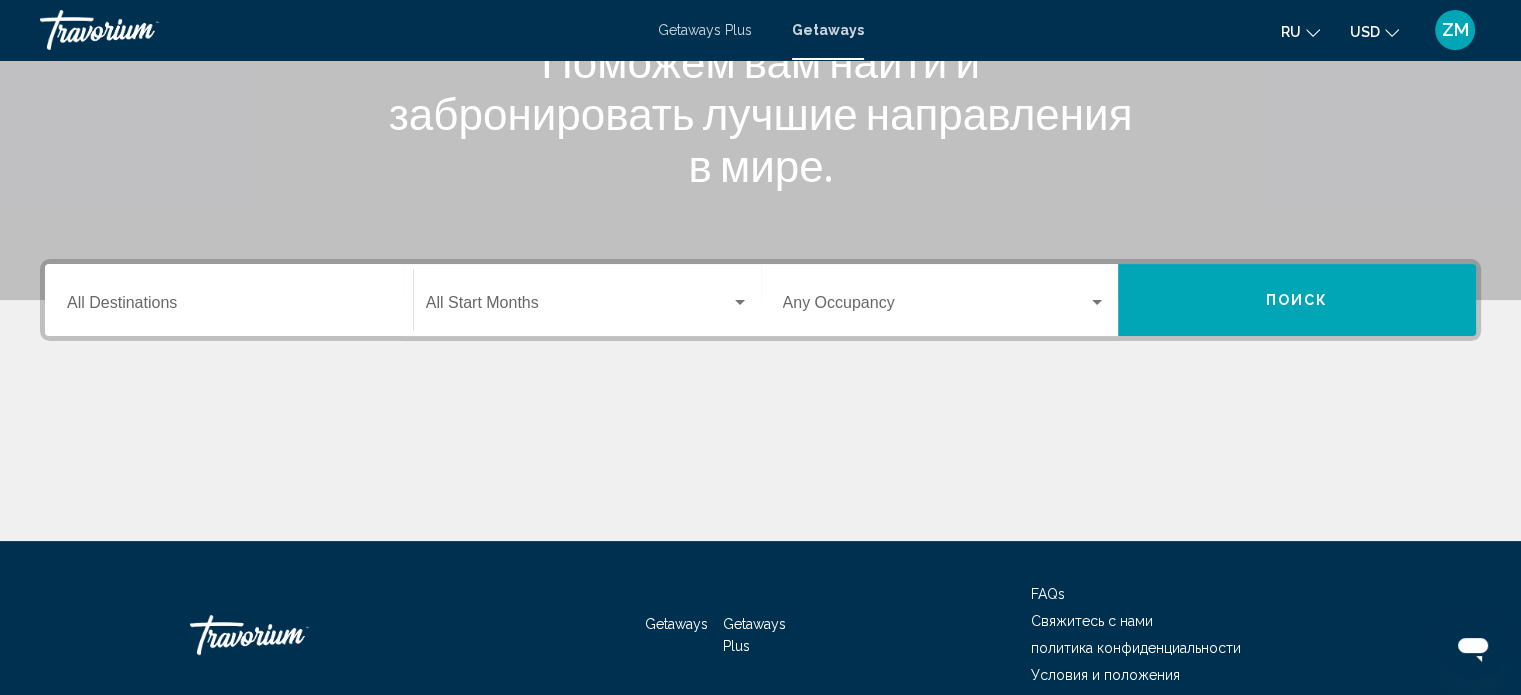 click on "Destination All Destinations" at bounding box center [229, 307] 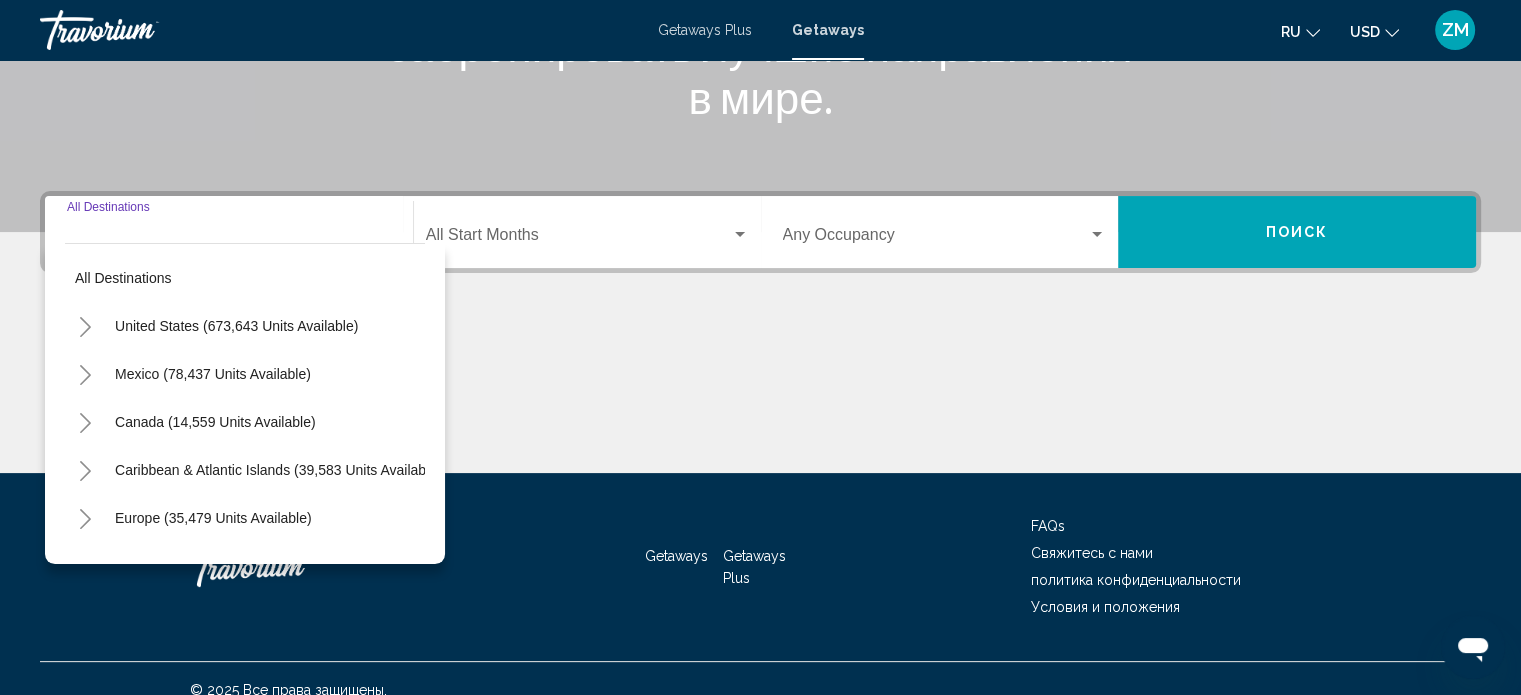 scroll, scrollTop: 390, scrollLeft: 0, axis: vertical 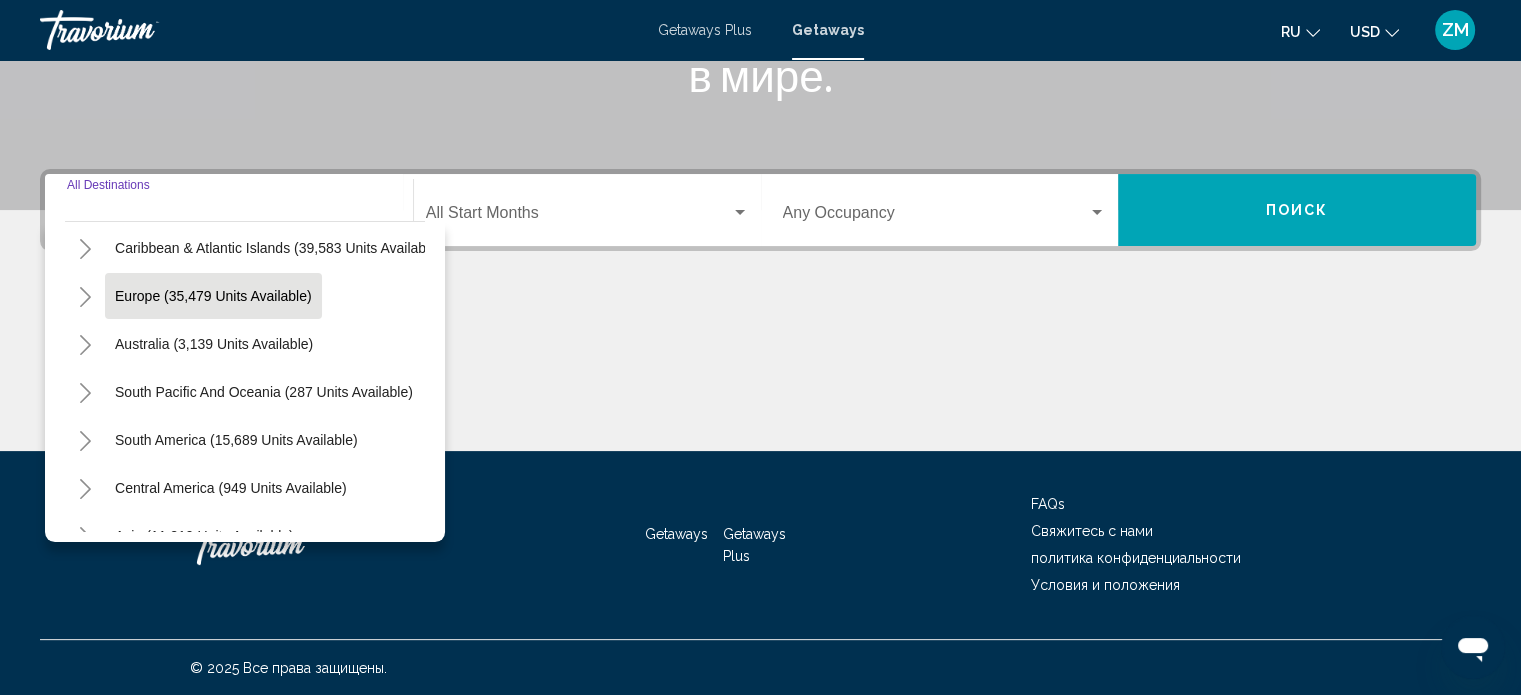 click on "Europe (35,479 units available)" at bounding box center [214, 344] 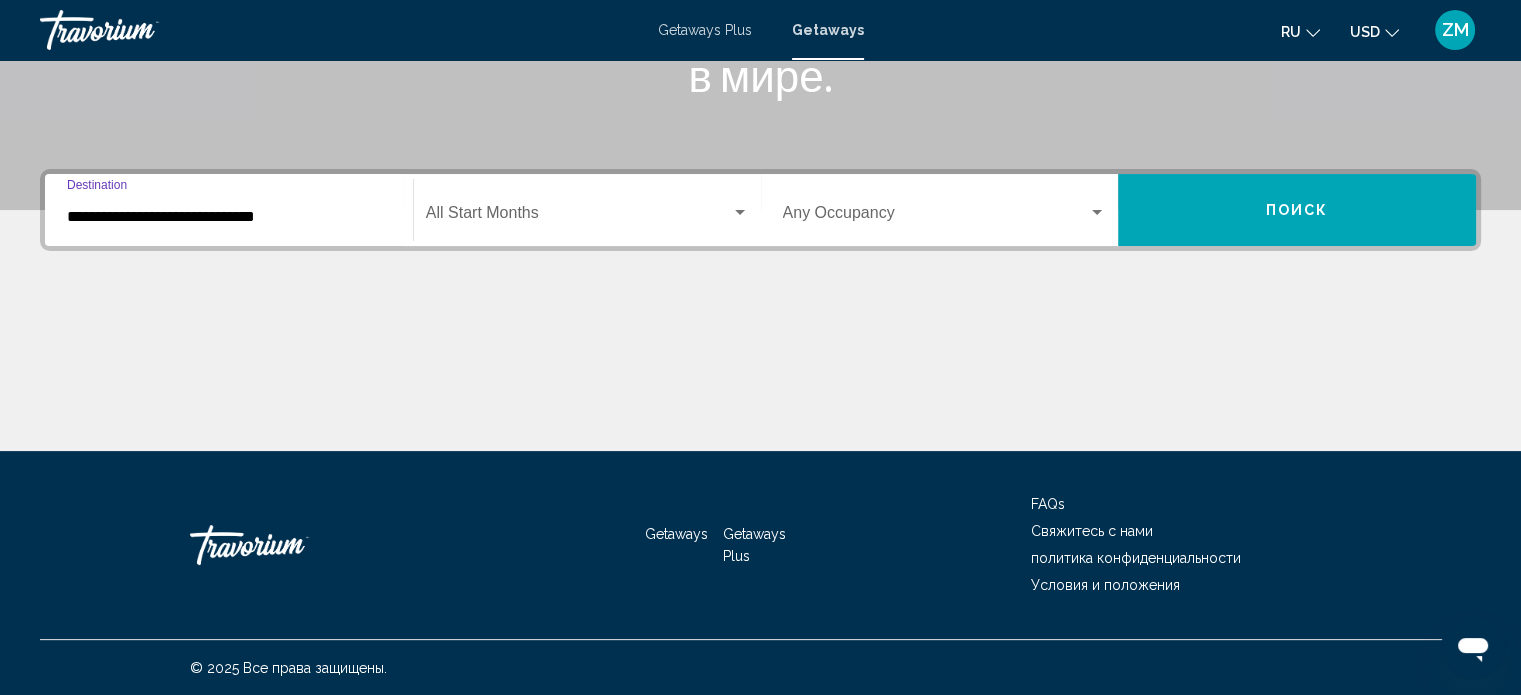 click on "**********" at bounding box center [229, 217] 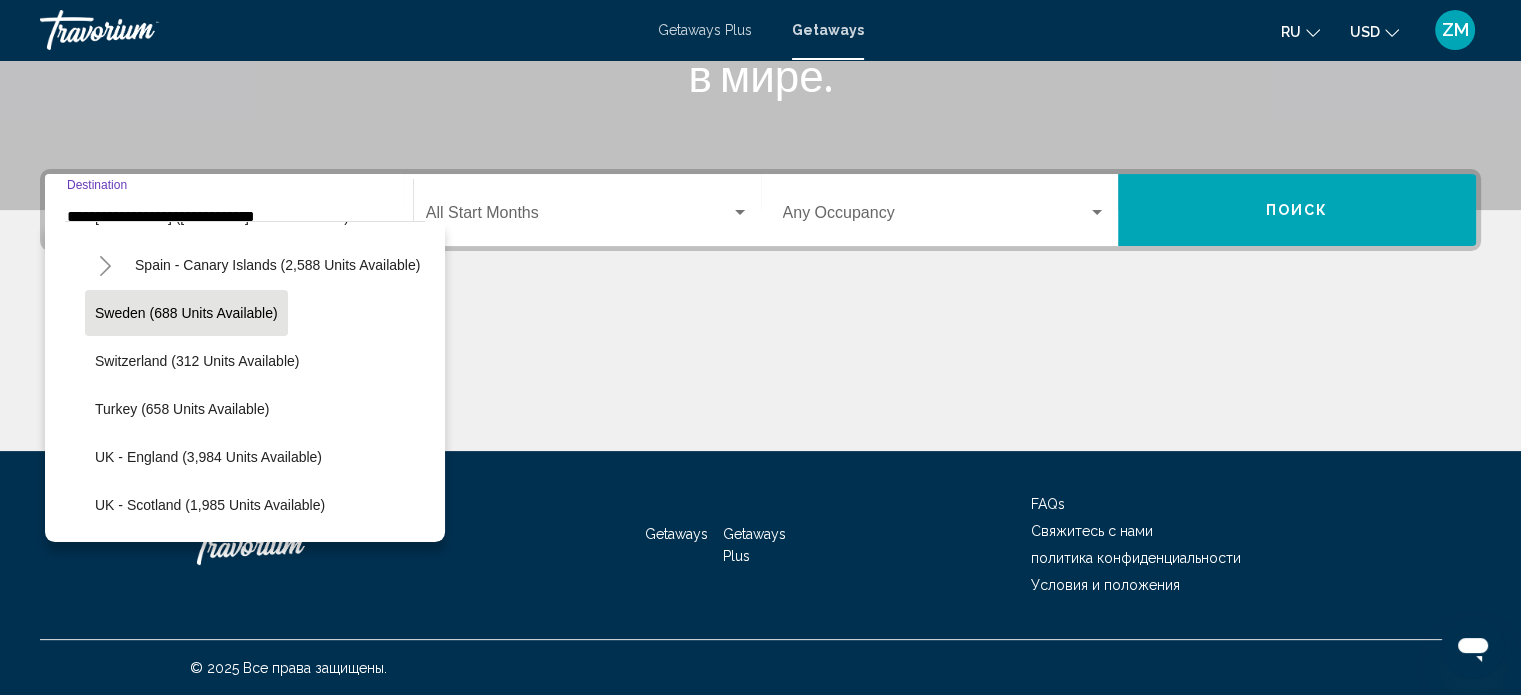 scroll, scrollTop: 1126, scrollLeft: 0, axis: vertical 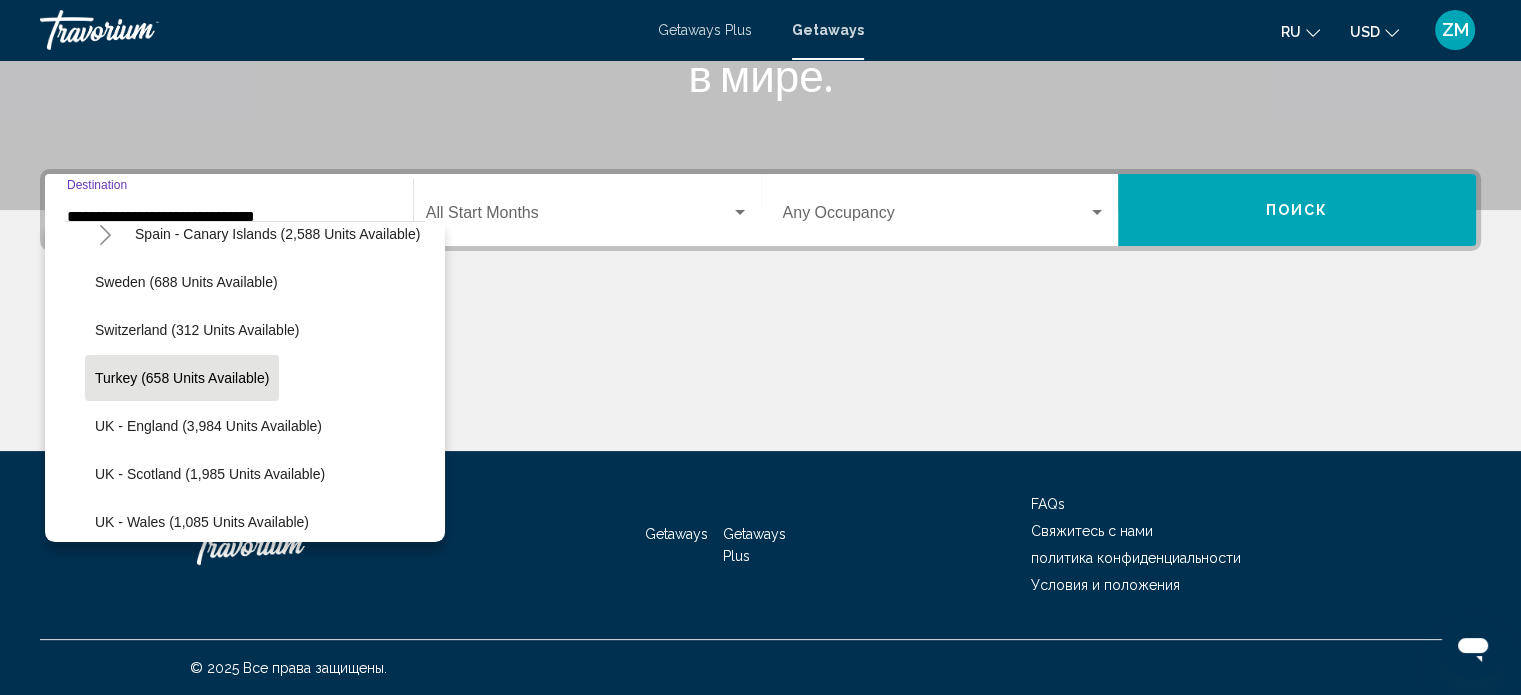 click on "Turkey (658 units available)" 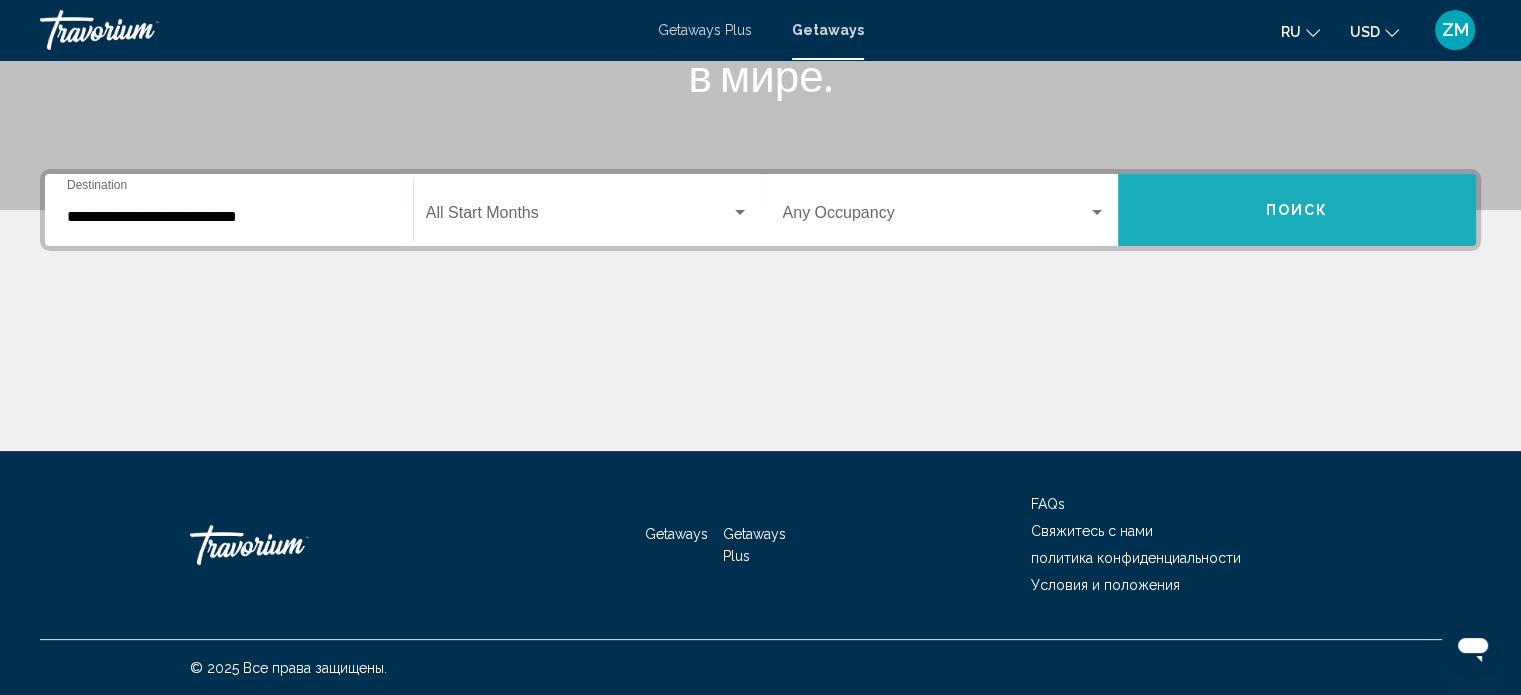 click on "Поиск" at bounding box center (1297, 210) 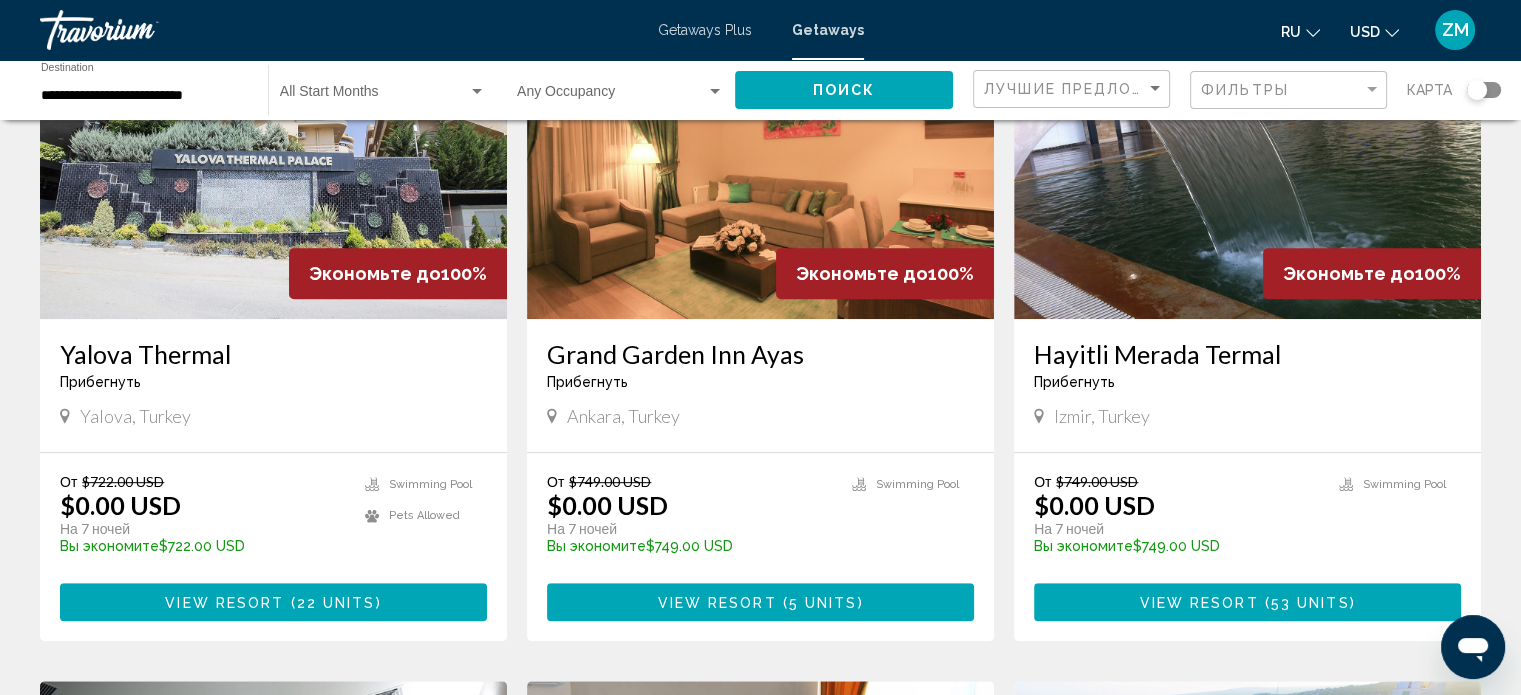 scroll, scrollTop: 900, scrollLeft: 0, axis: vertical 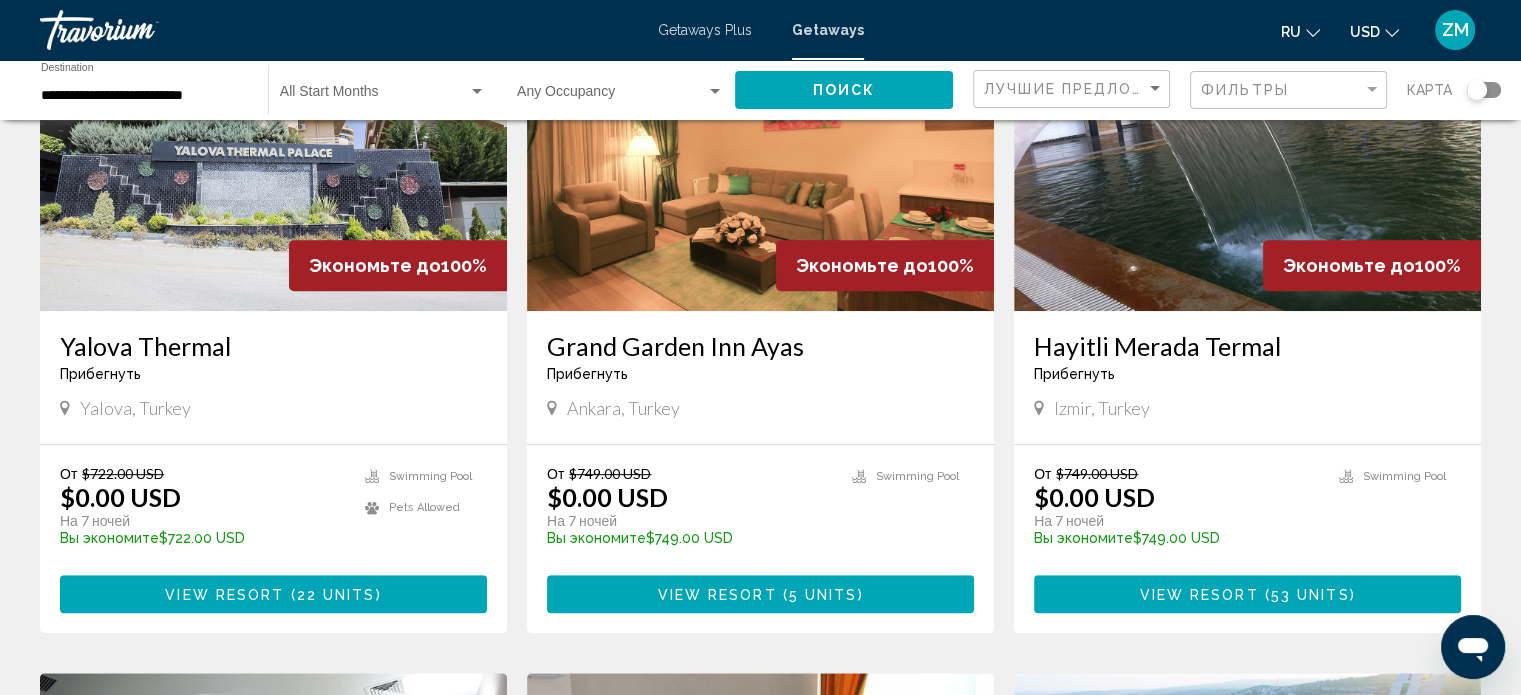 click at bounding box center [273, 151] 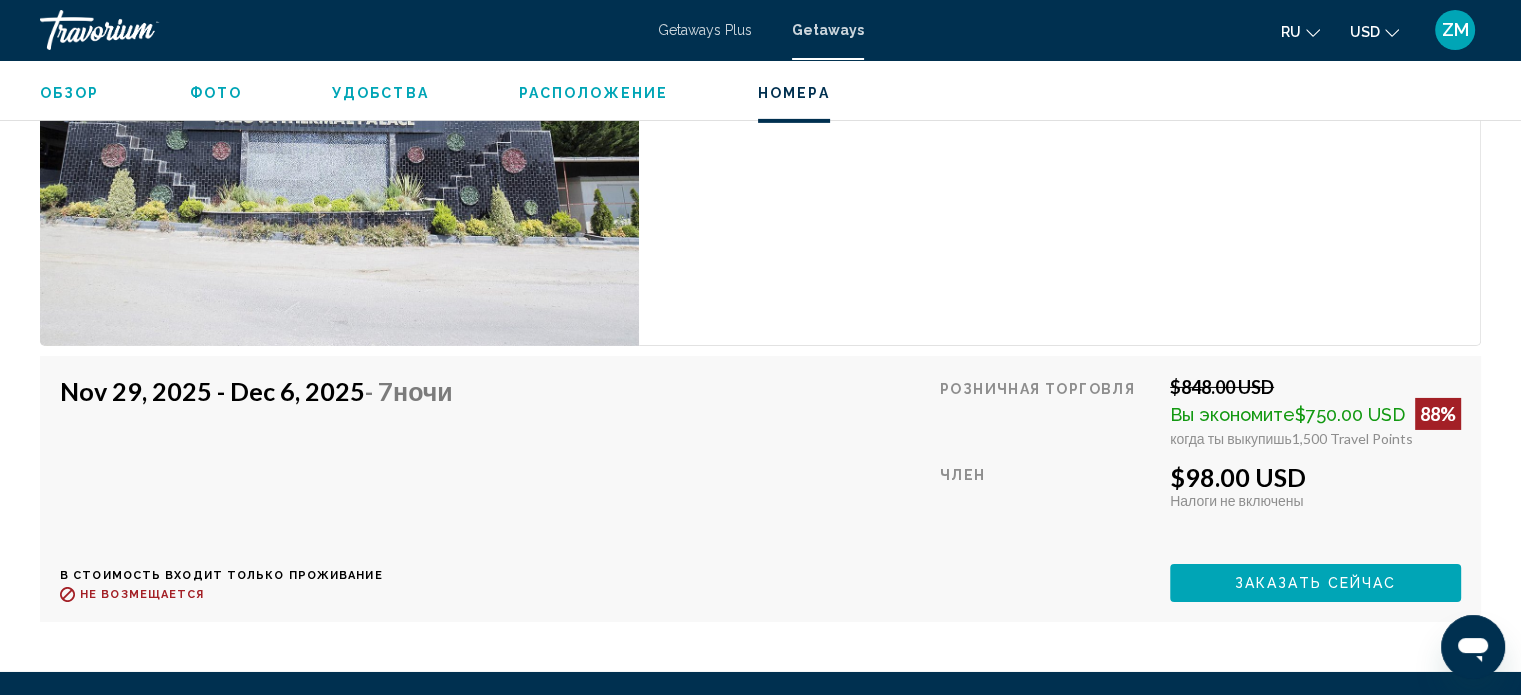 scroll, scrollTop: 6712, scrollLeft: 0, axis: vertical 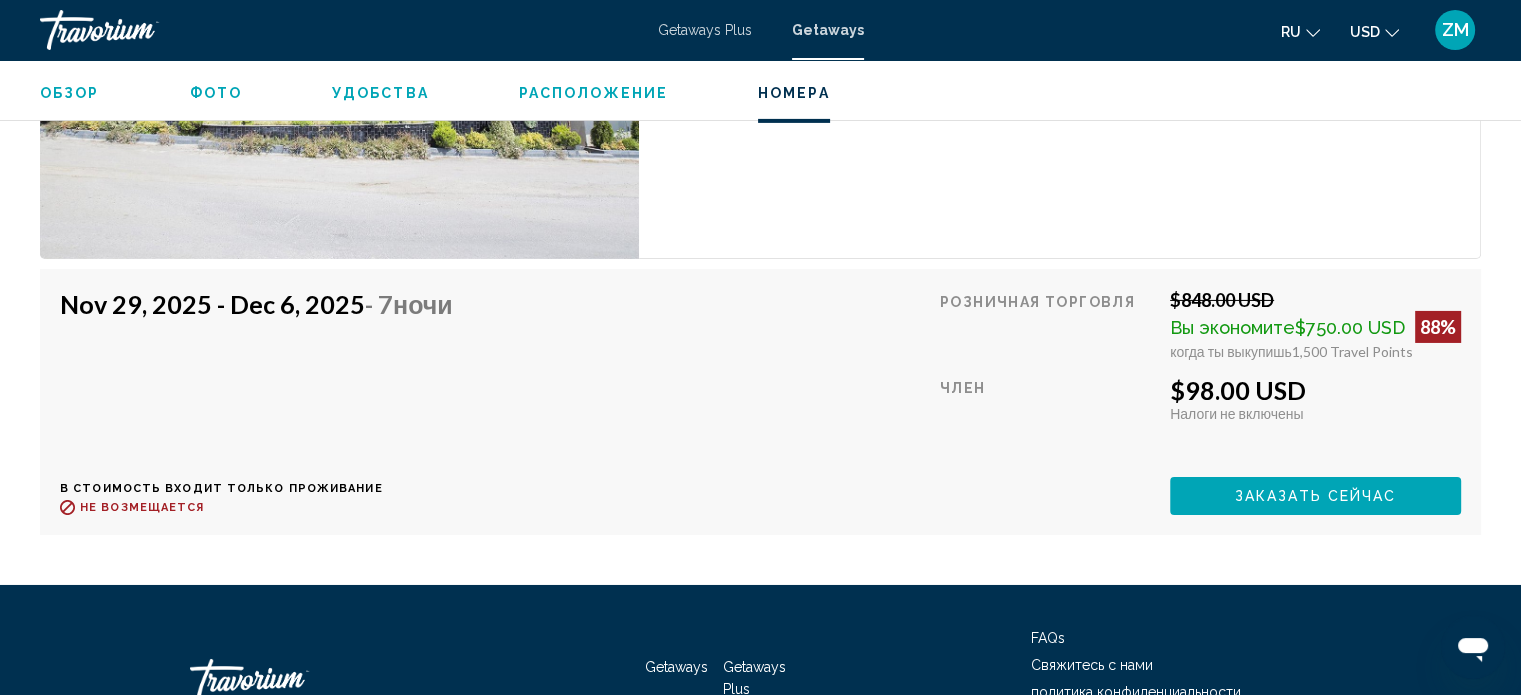 click on "Заказать сейчас" at bounding box center [1316, -285] 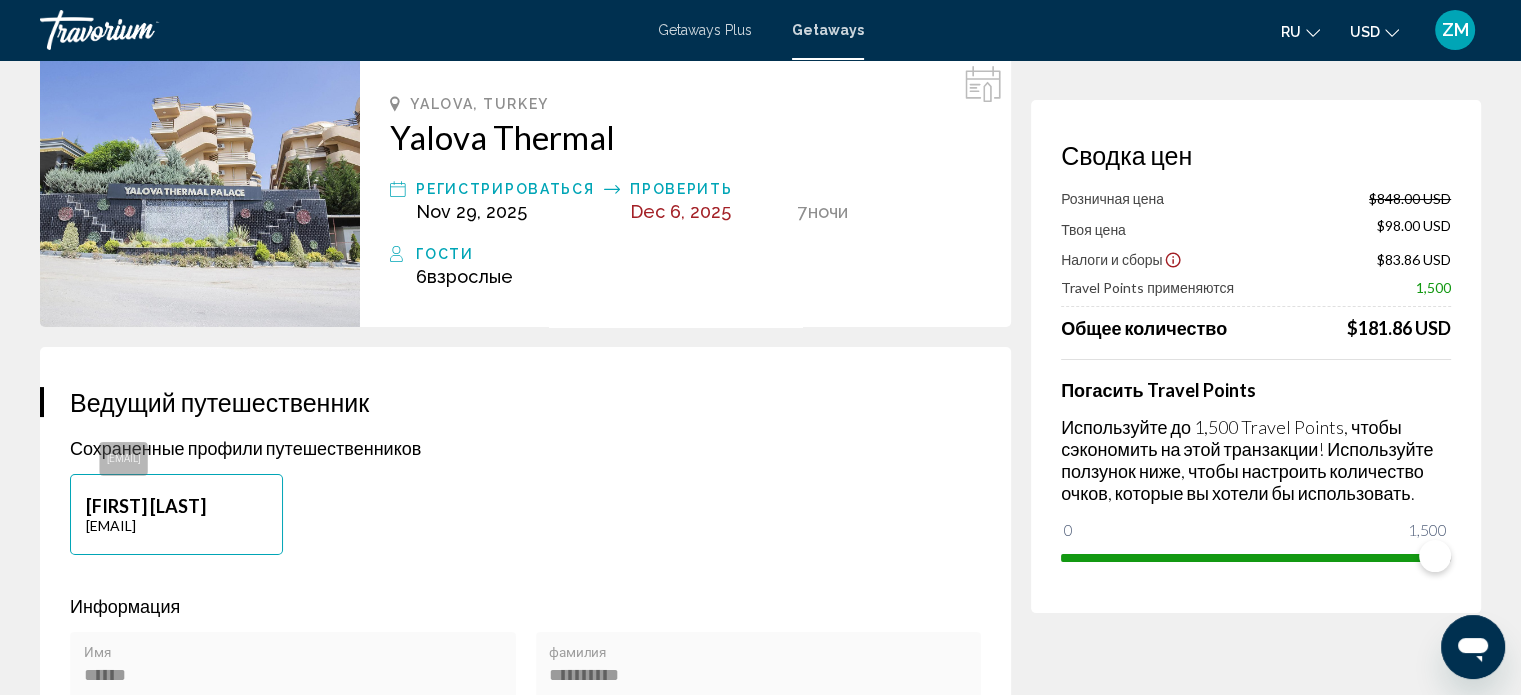 scroll, scrollTop: 0, scrollLeft: 0, axis: both 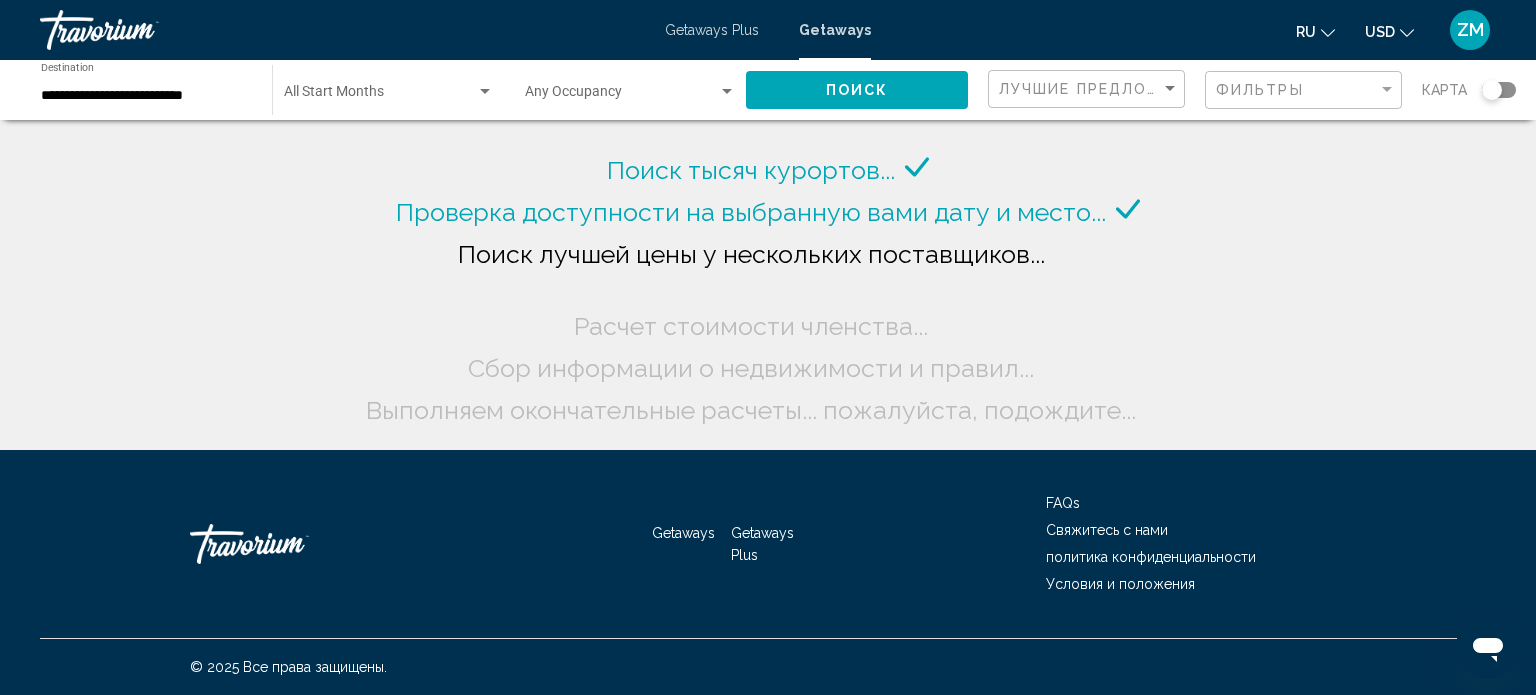 click on "**********" 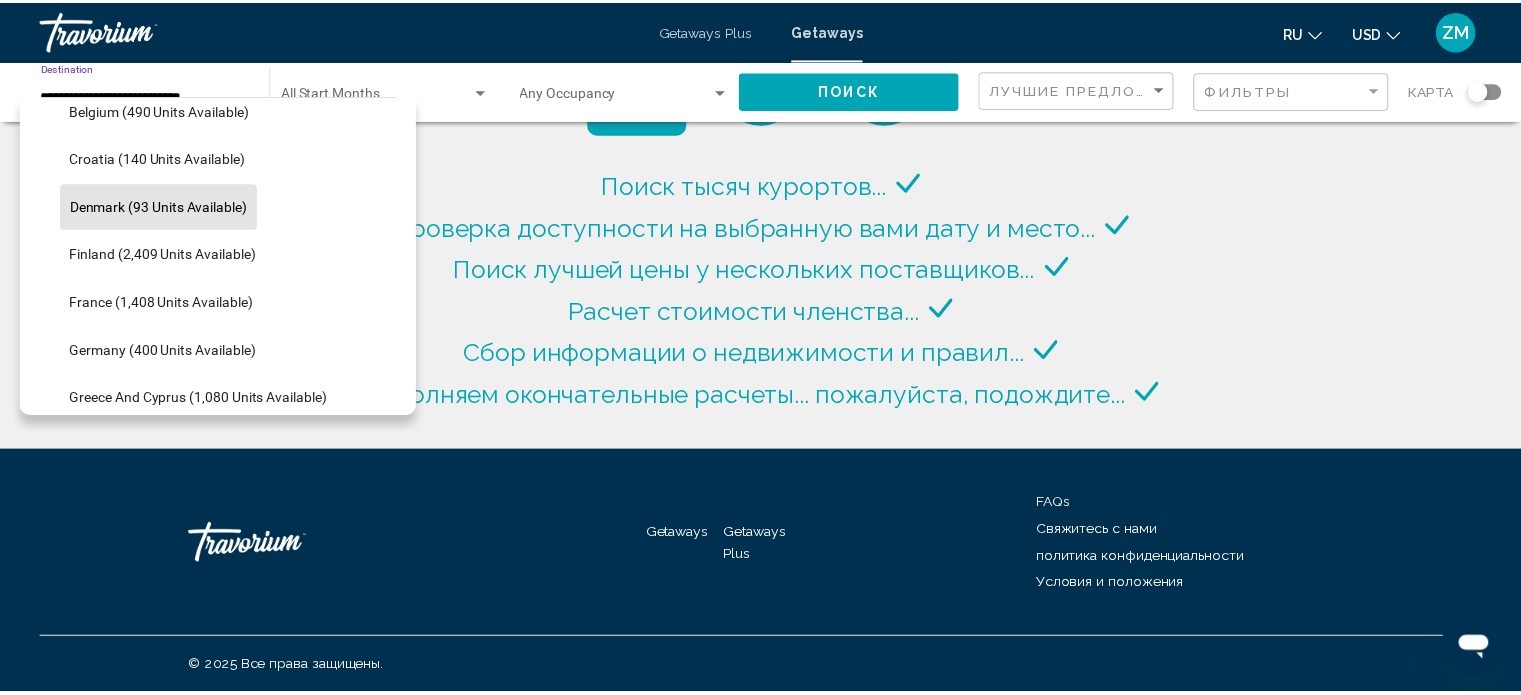 scroll, scrollTop: 200, scrollLeft: 0, axis: vertical 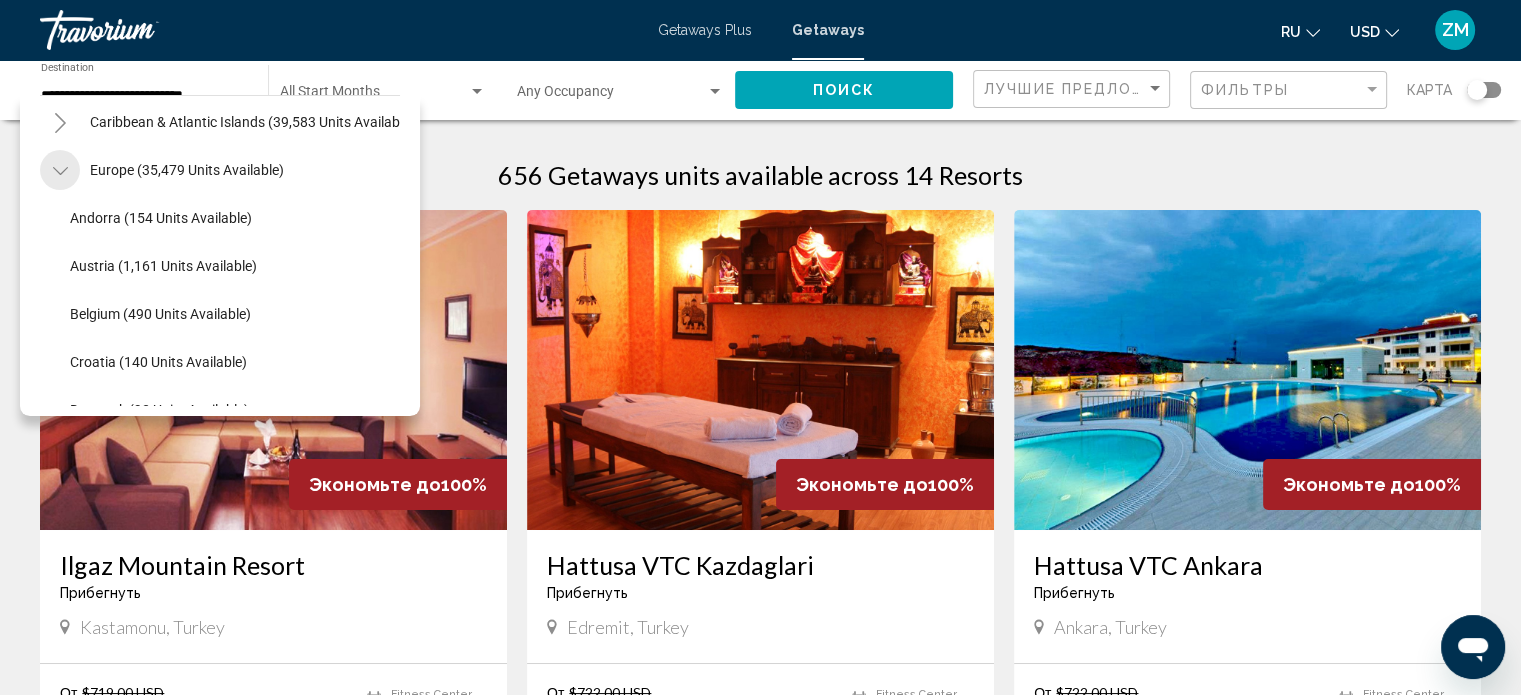 click 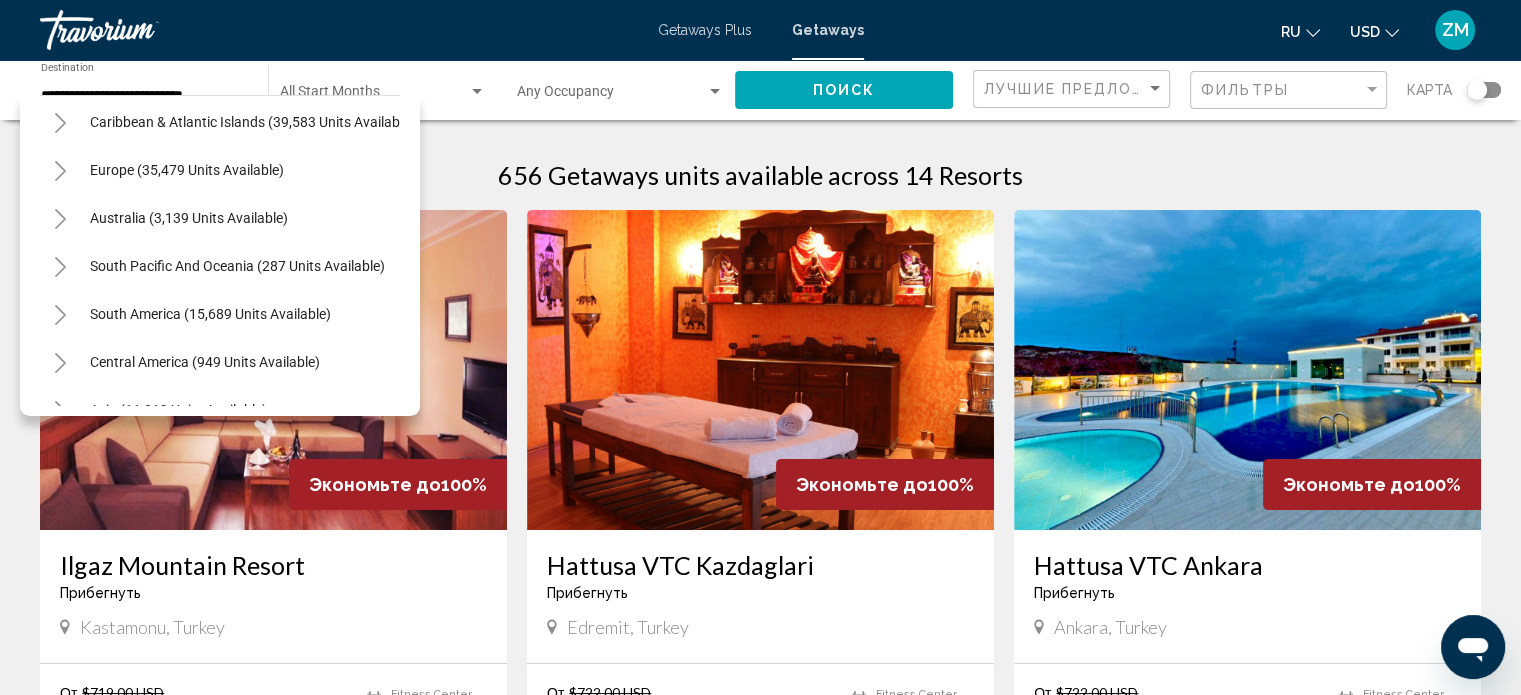 scroll, scrollTop: 339, scrollLeft: 0, axis: vertical 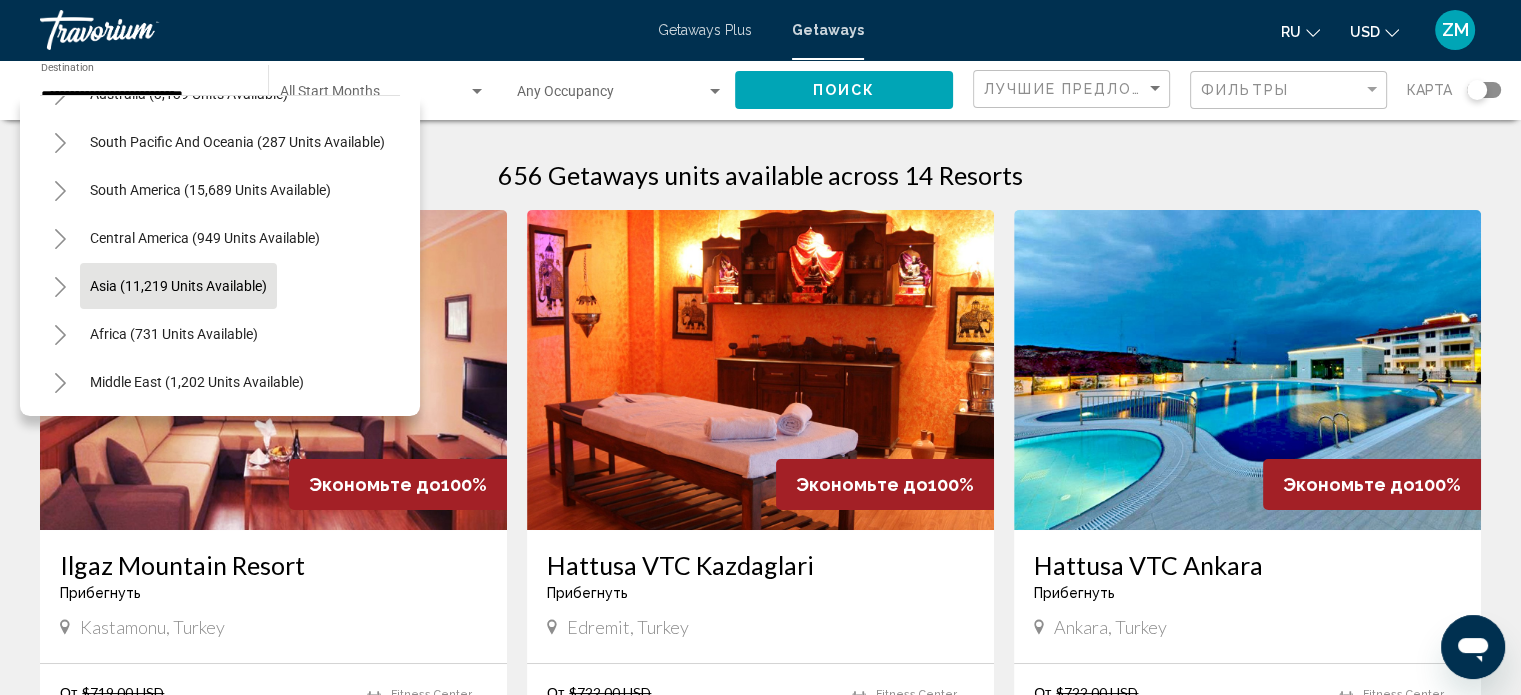 click on "Asia (11,219 units available)" at bounding box center (174, 334) 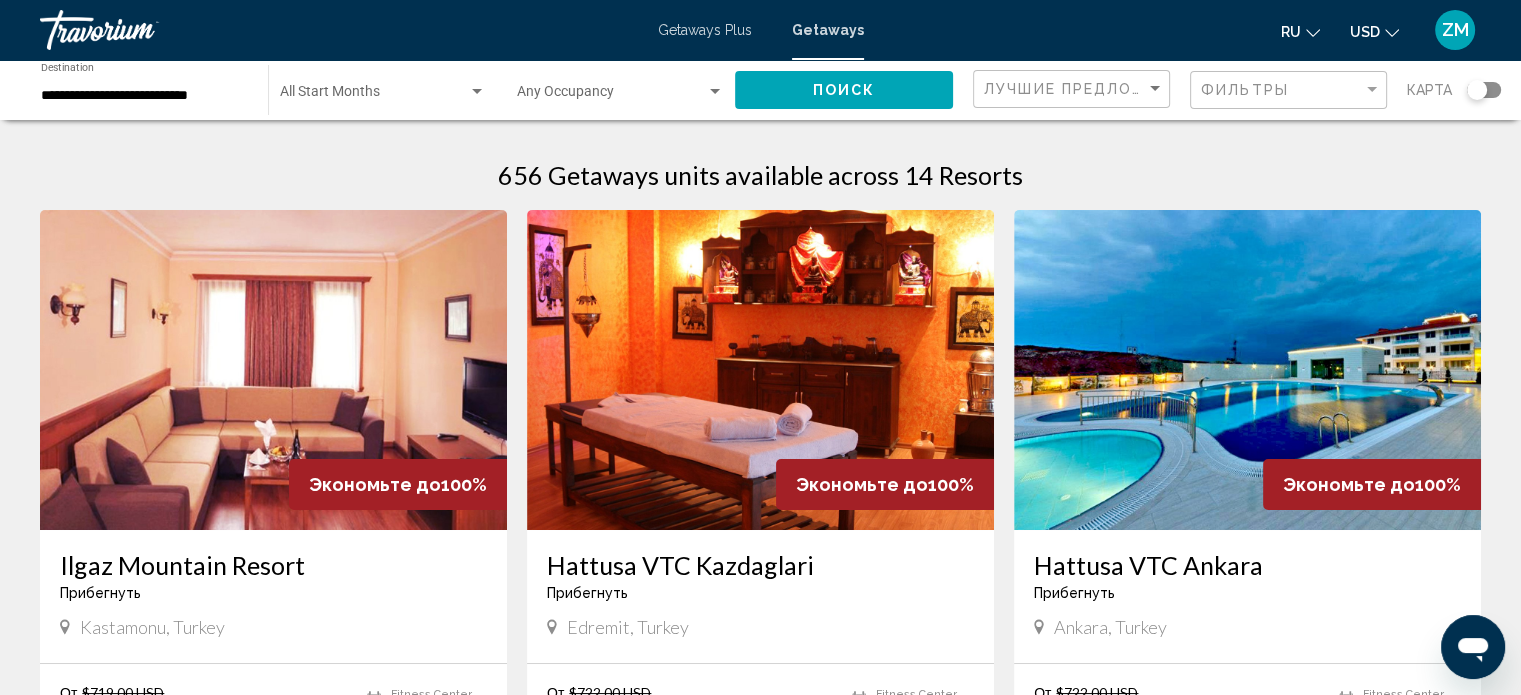 click at bounding box center (273, 370) 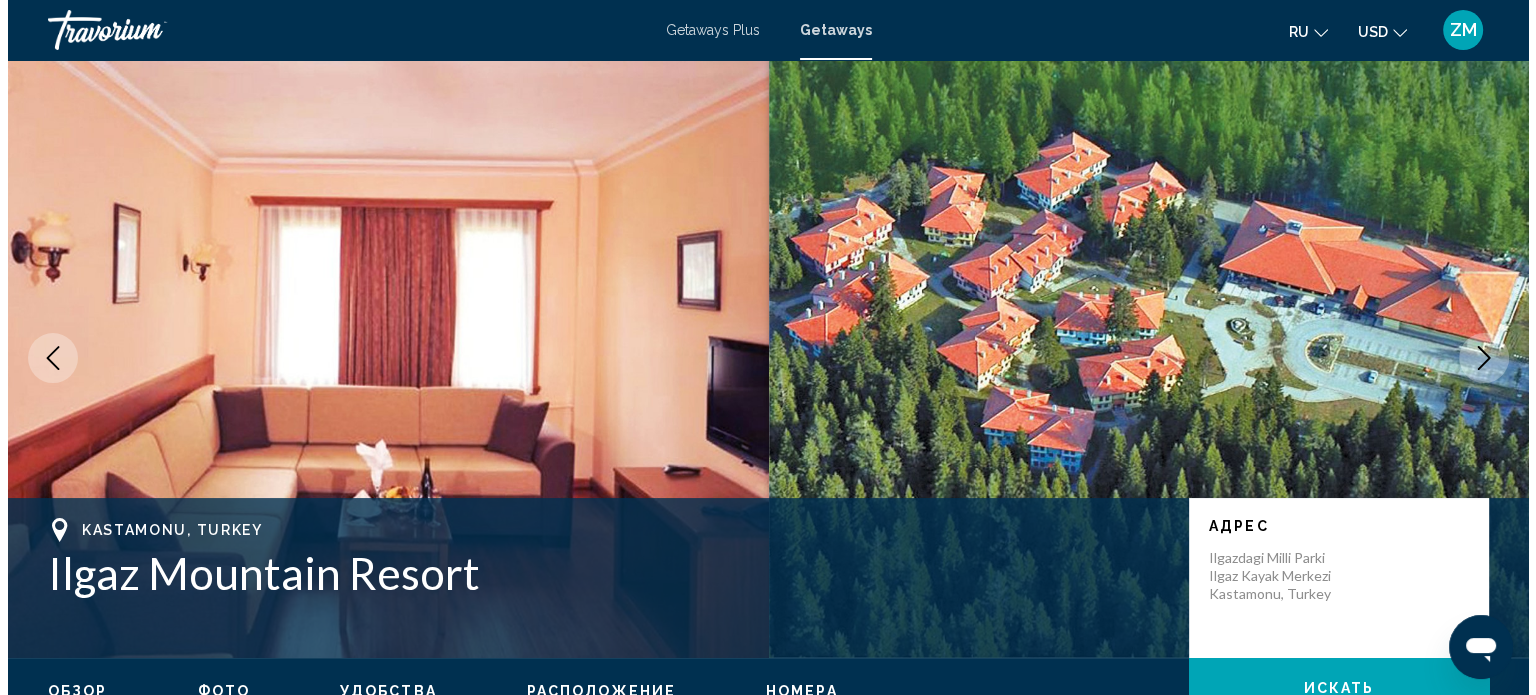 scroll, scrollTop: 0, scrollLeft: 0, axis: both 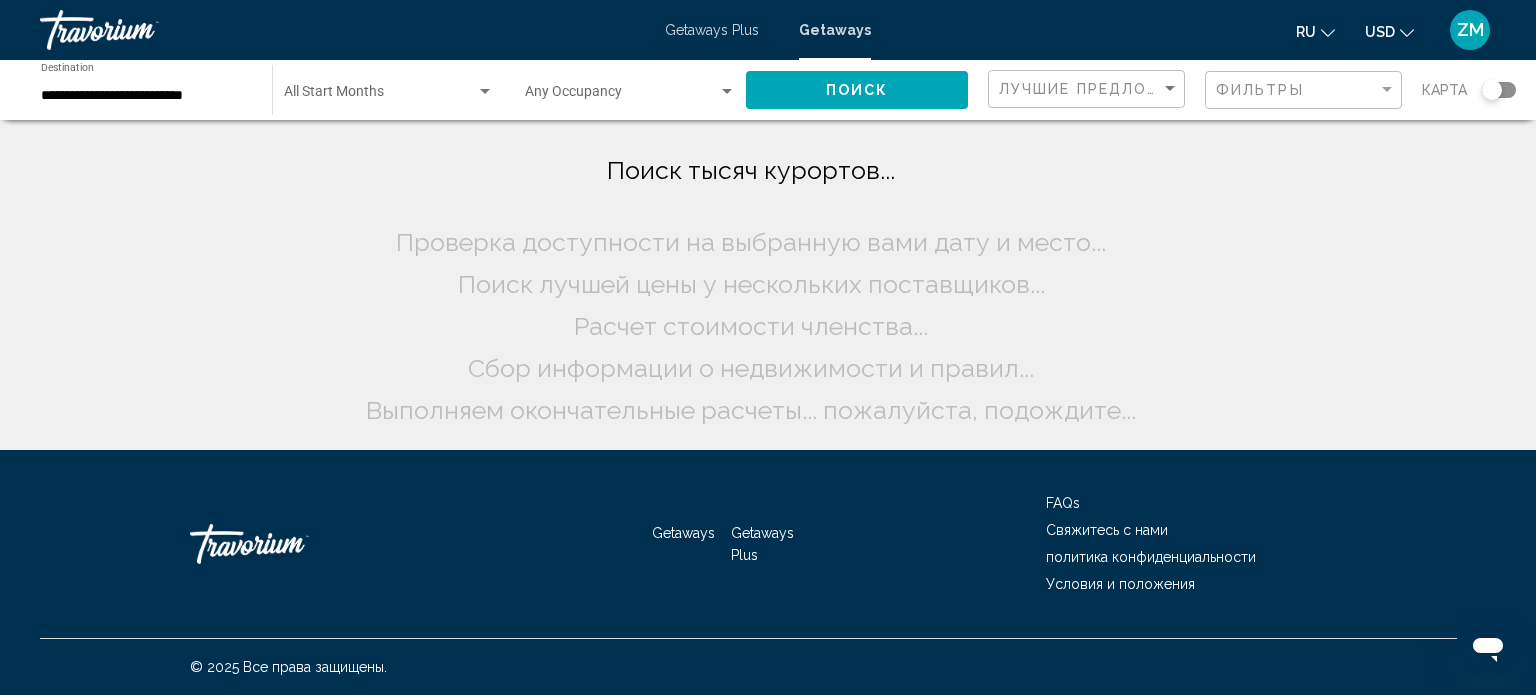 click on "**********" at bounding box center (146, 96) 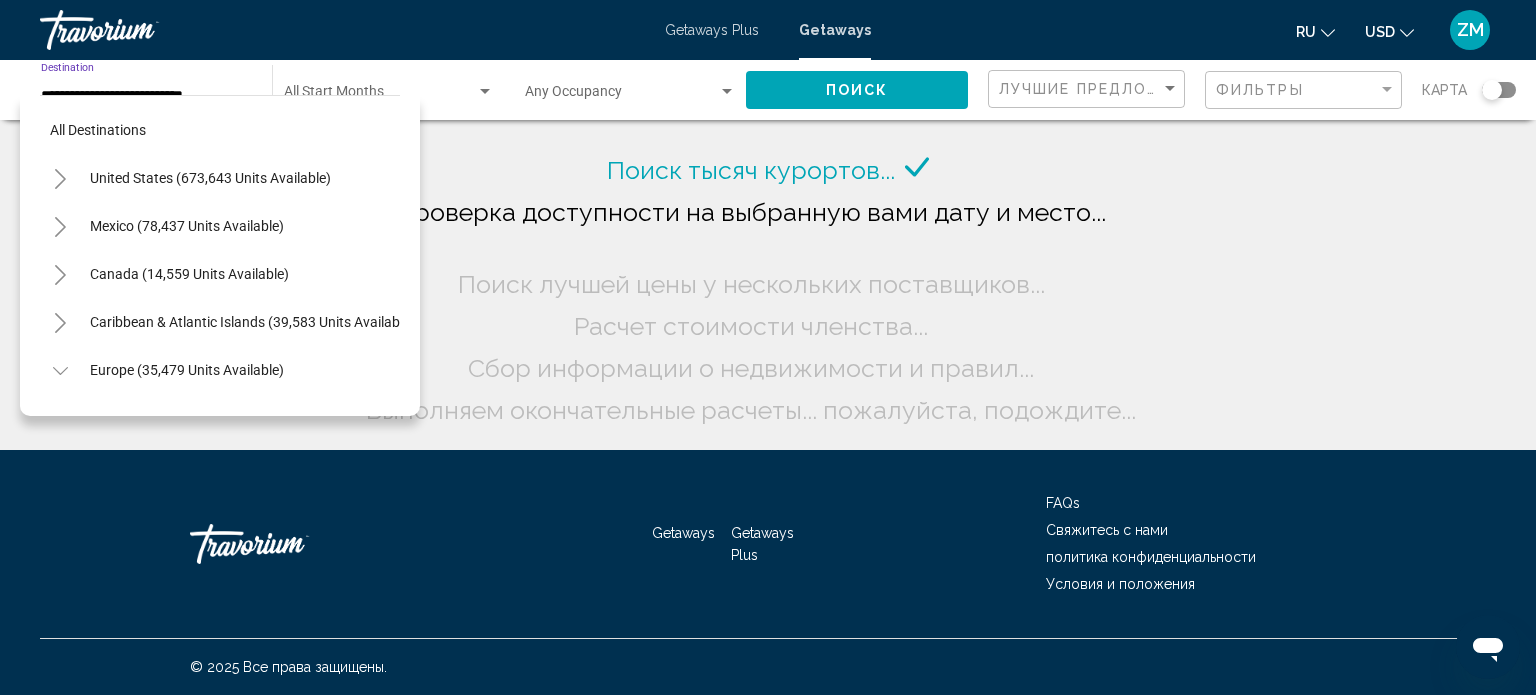 scroll, scrollTop: 1134, scrollLeft: 0, axis: vertical 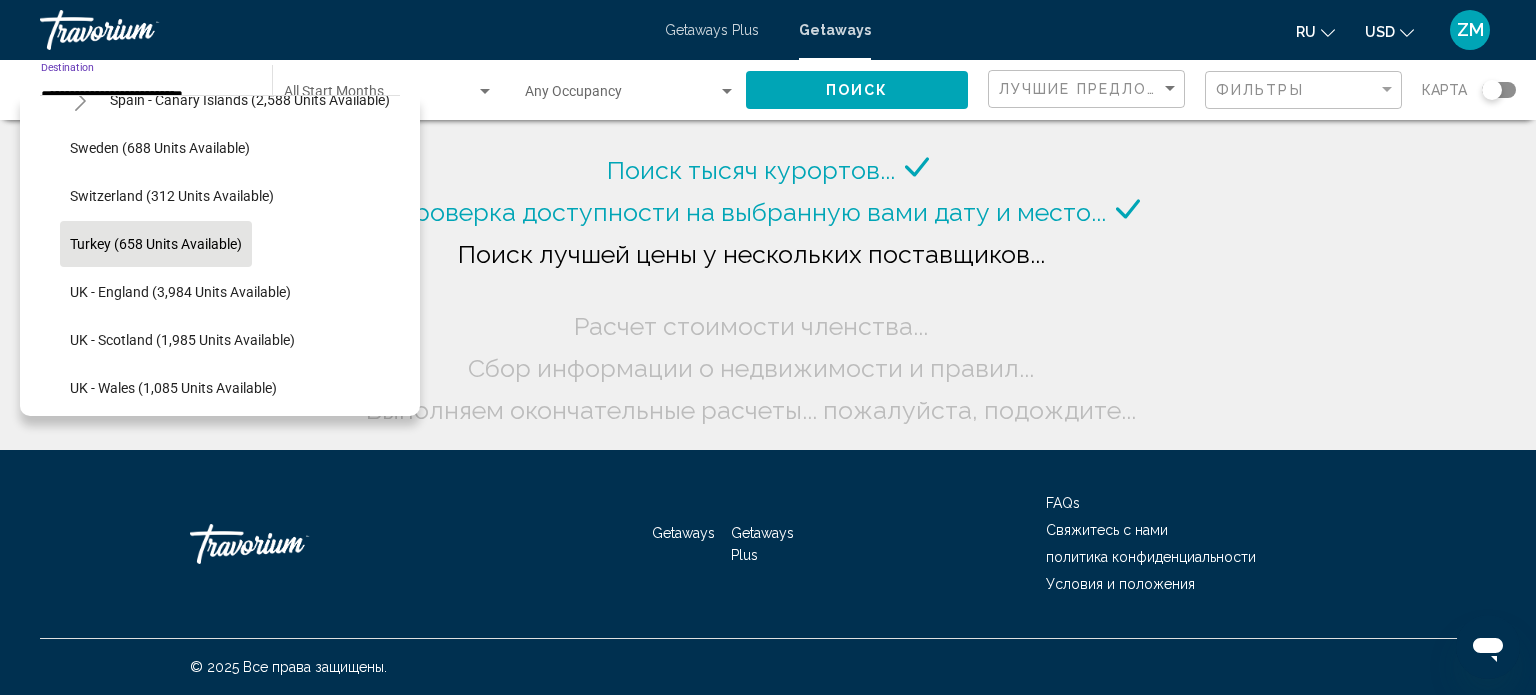click 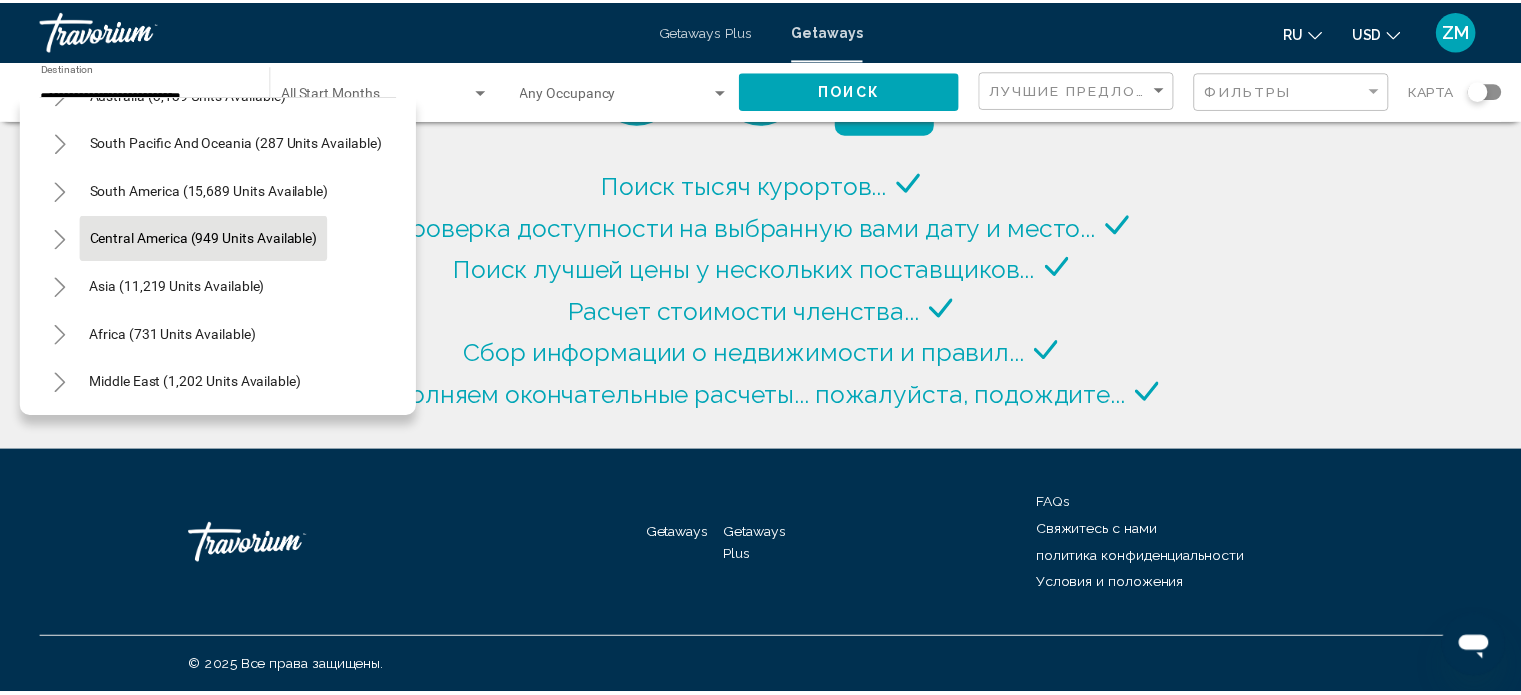 scroll, scrollTop: 1683, scrollLeft: 0, axis: vertical 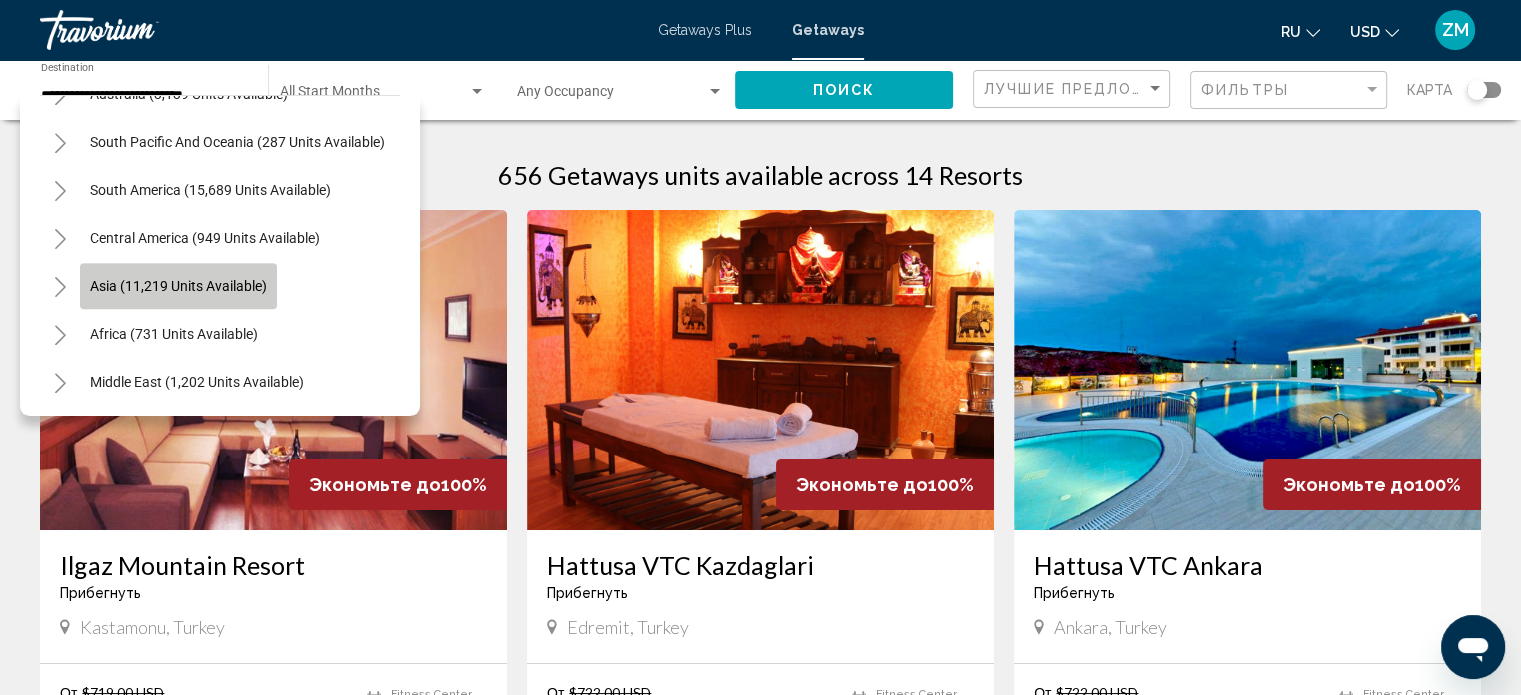click on "Asia (11,219 units available)" 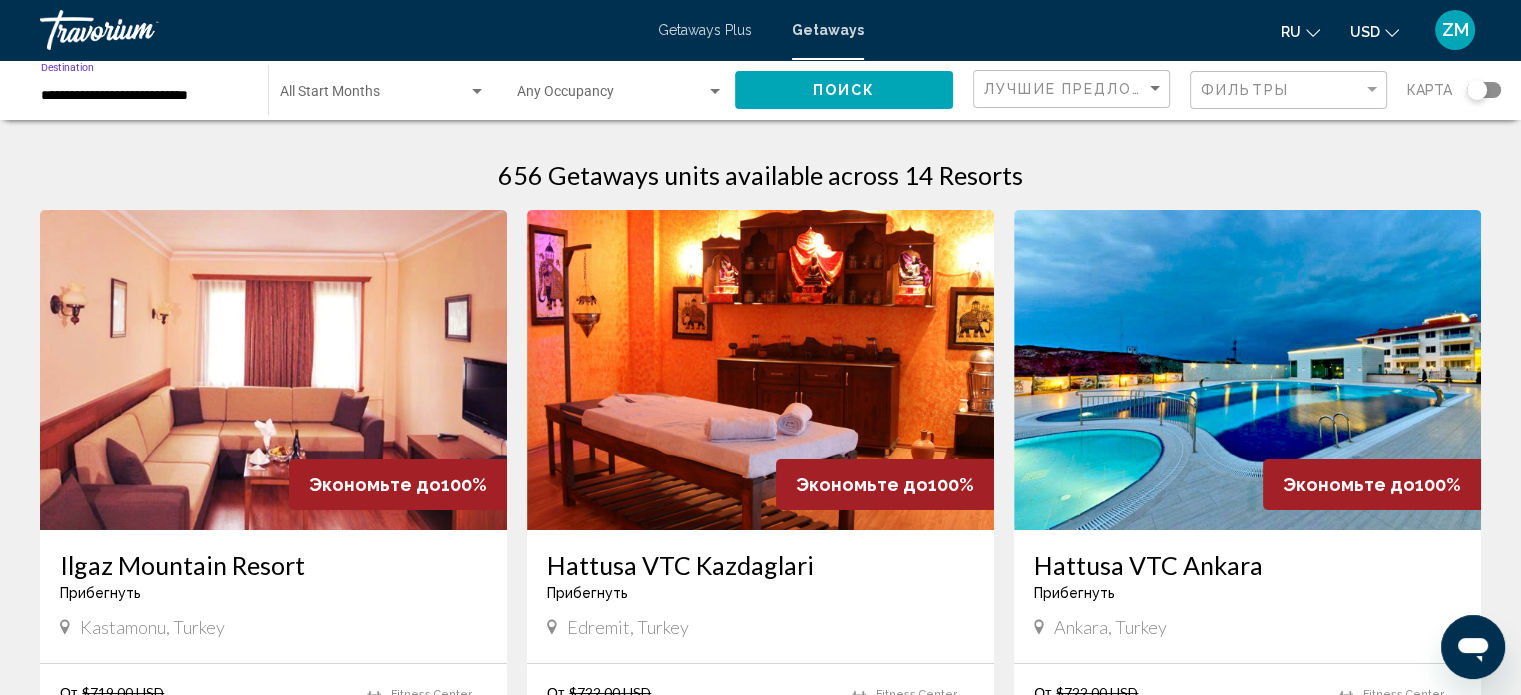 click on "**********" at bounding box center [144, 96] 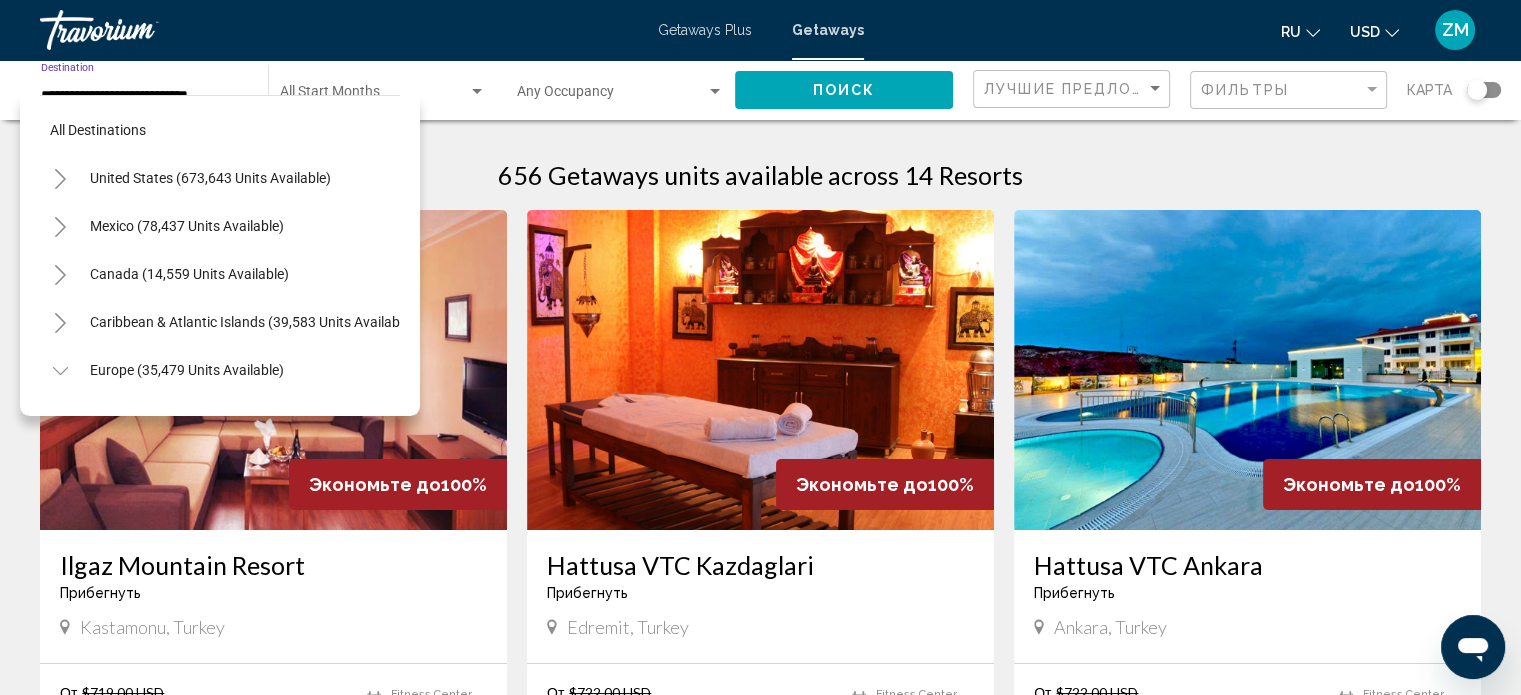 click on "South Pacific and Oceania (287 units available)" at bounding box center [210, 1858] 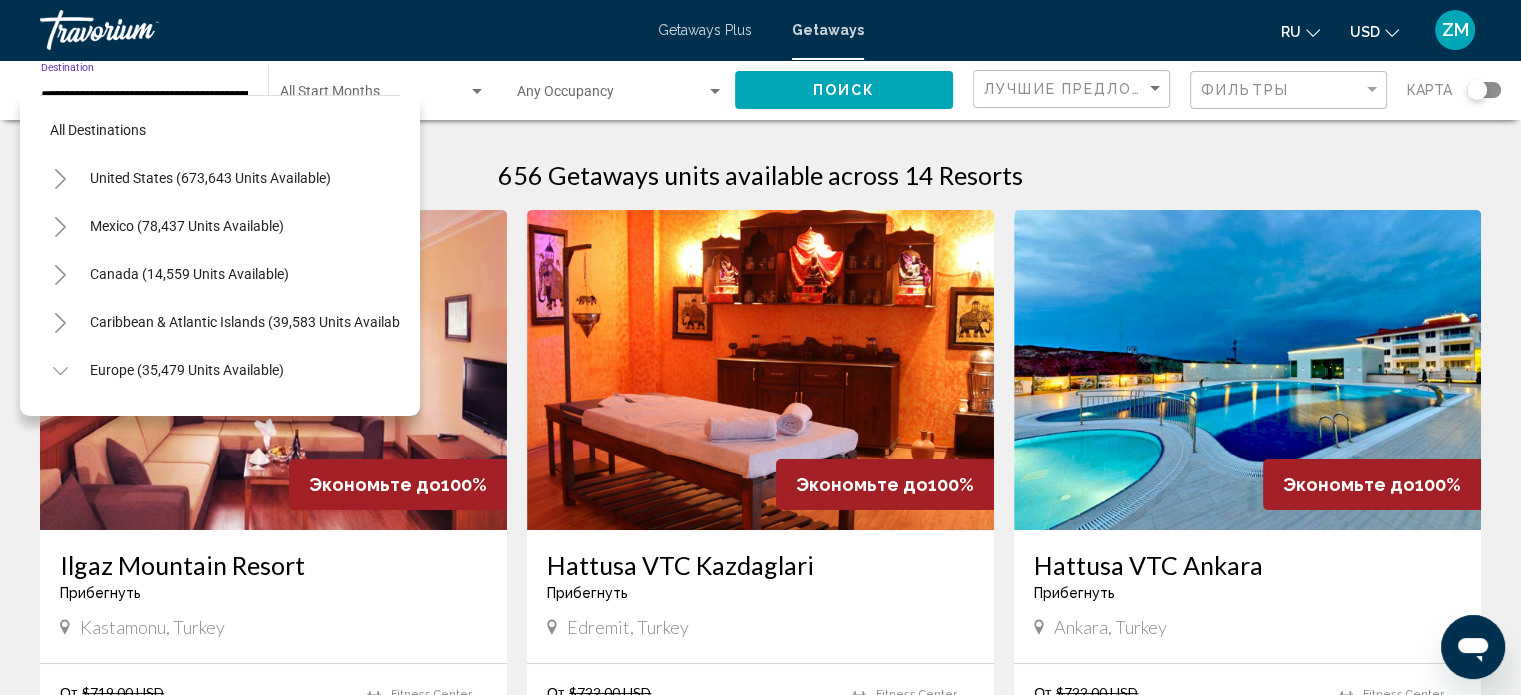 scroll, scrollTop: 0, scrollLeft: 0, axis: both 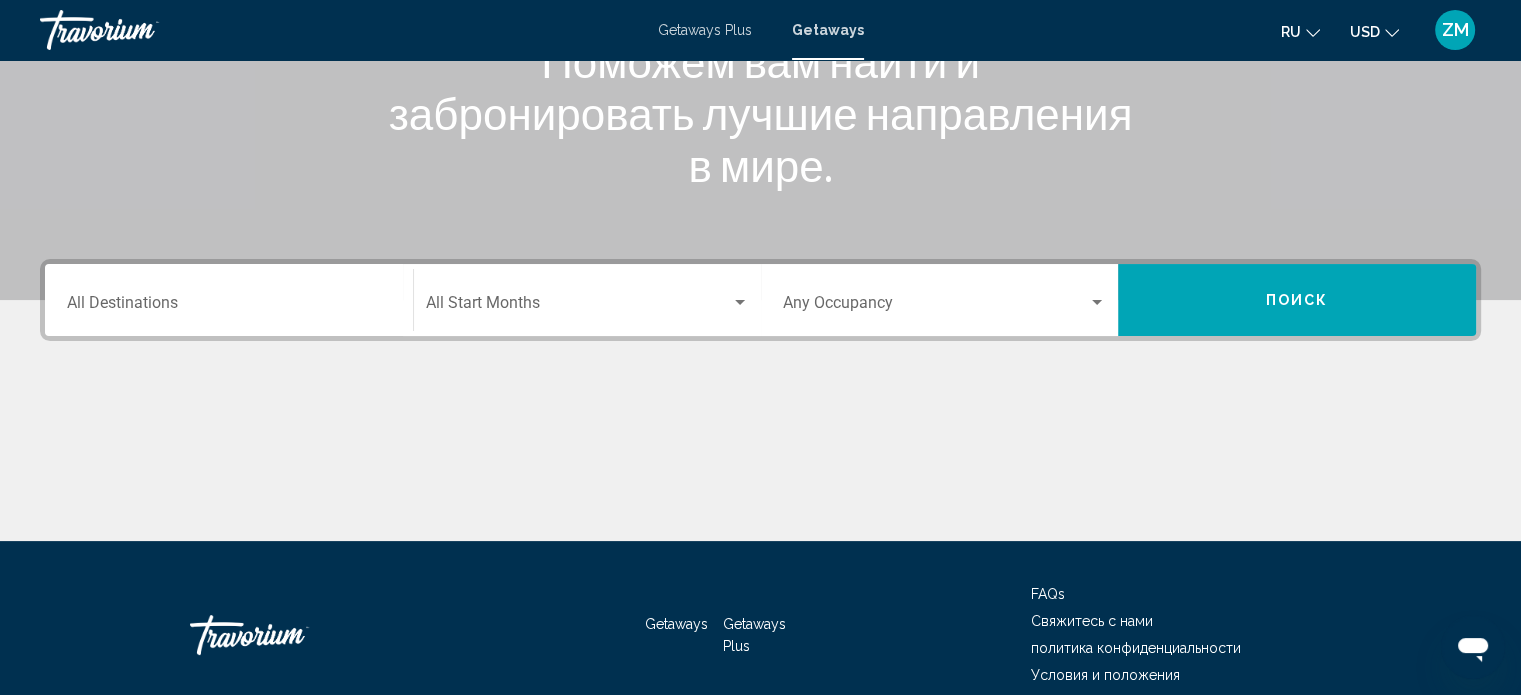 click on "Destination All Destinations" at bounding box center (229, 300) 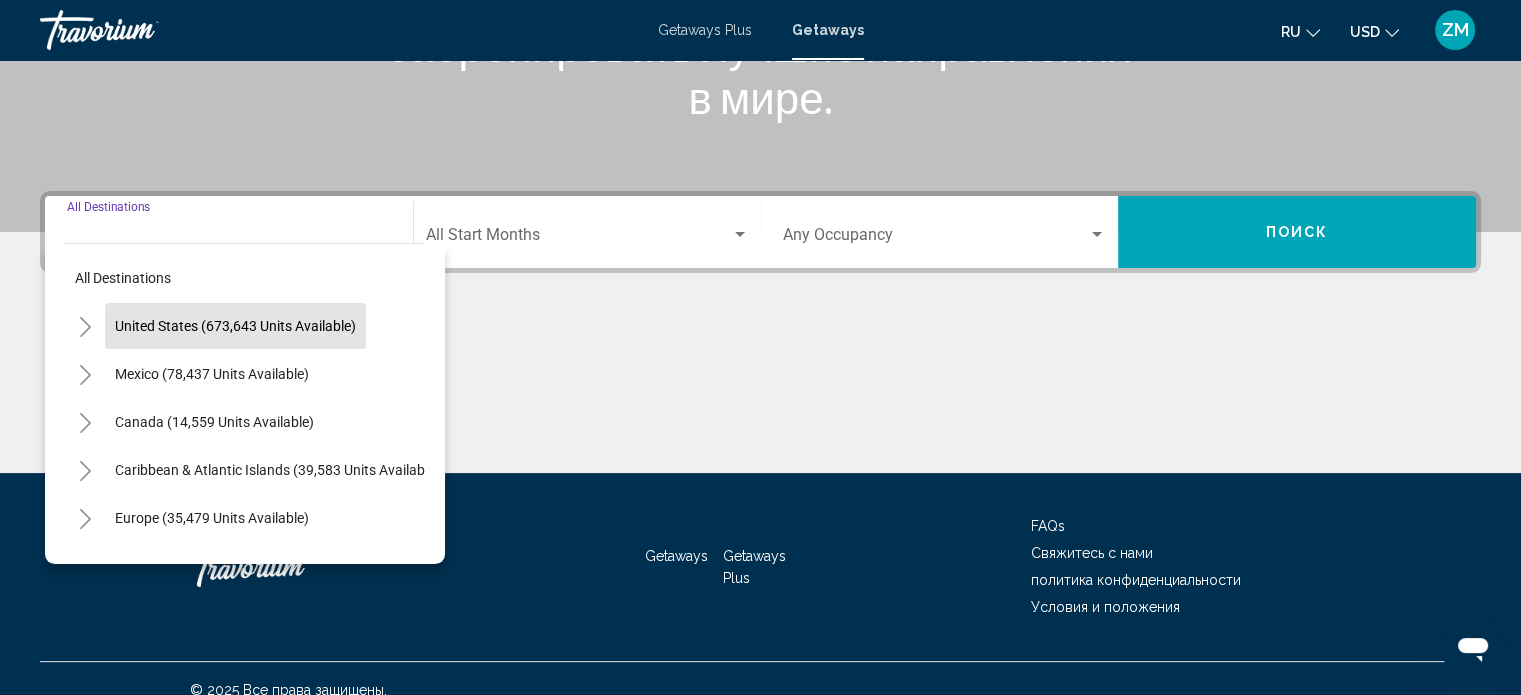 scroll, scrollTop: 390, scrollLeft: 0, axis: vertical 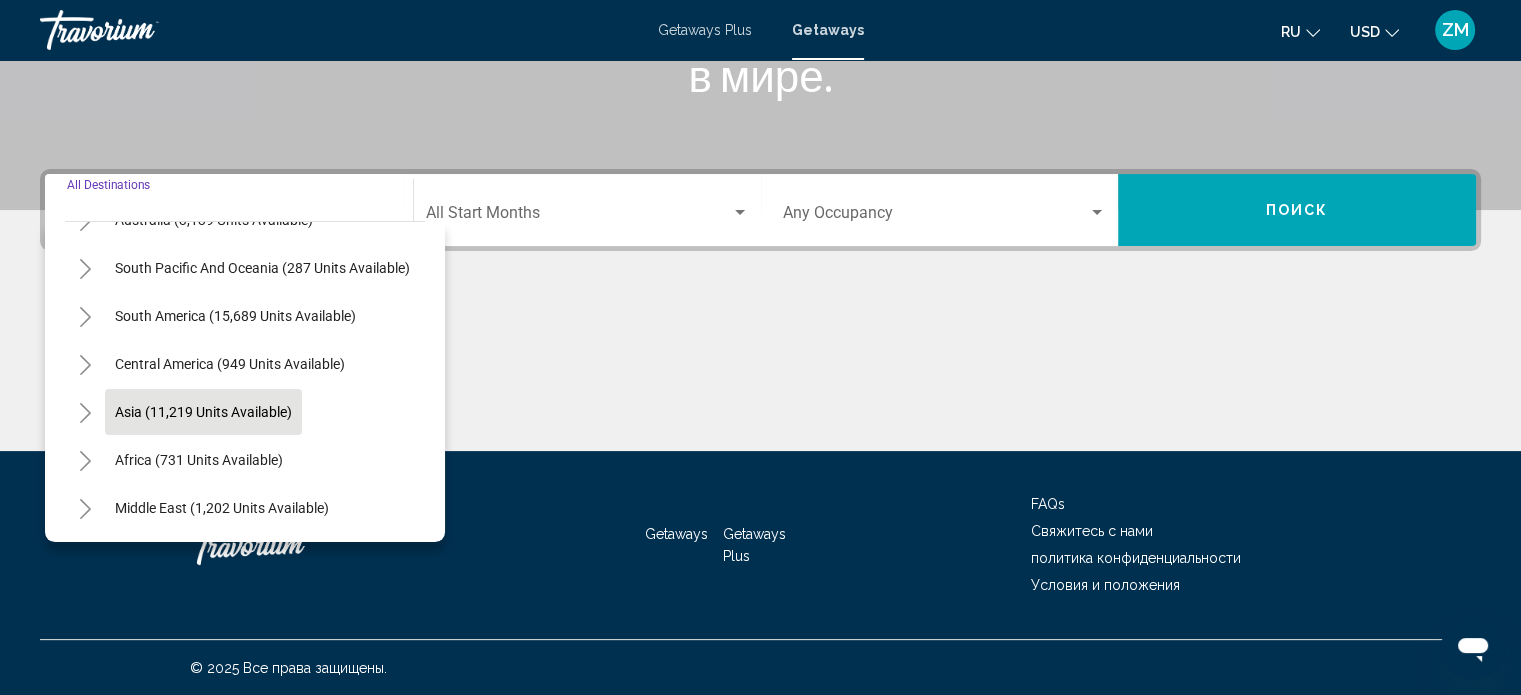 click on "Asia (11,219 units available)" at bounding box center (199, 460) 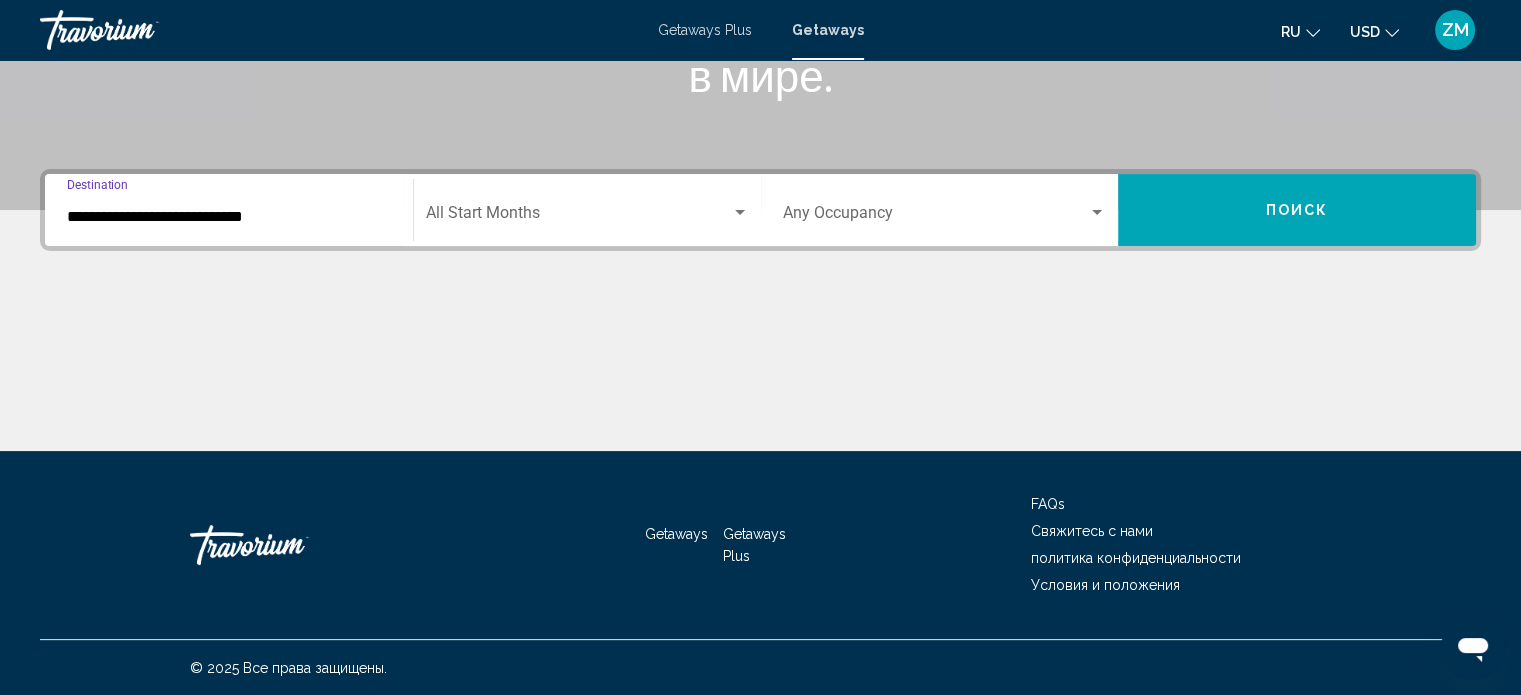 click on "**********" at bounding box center (229, 217) 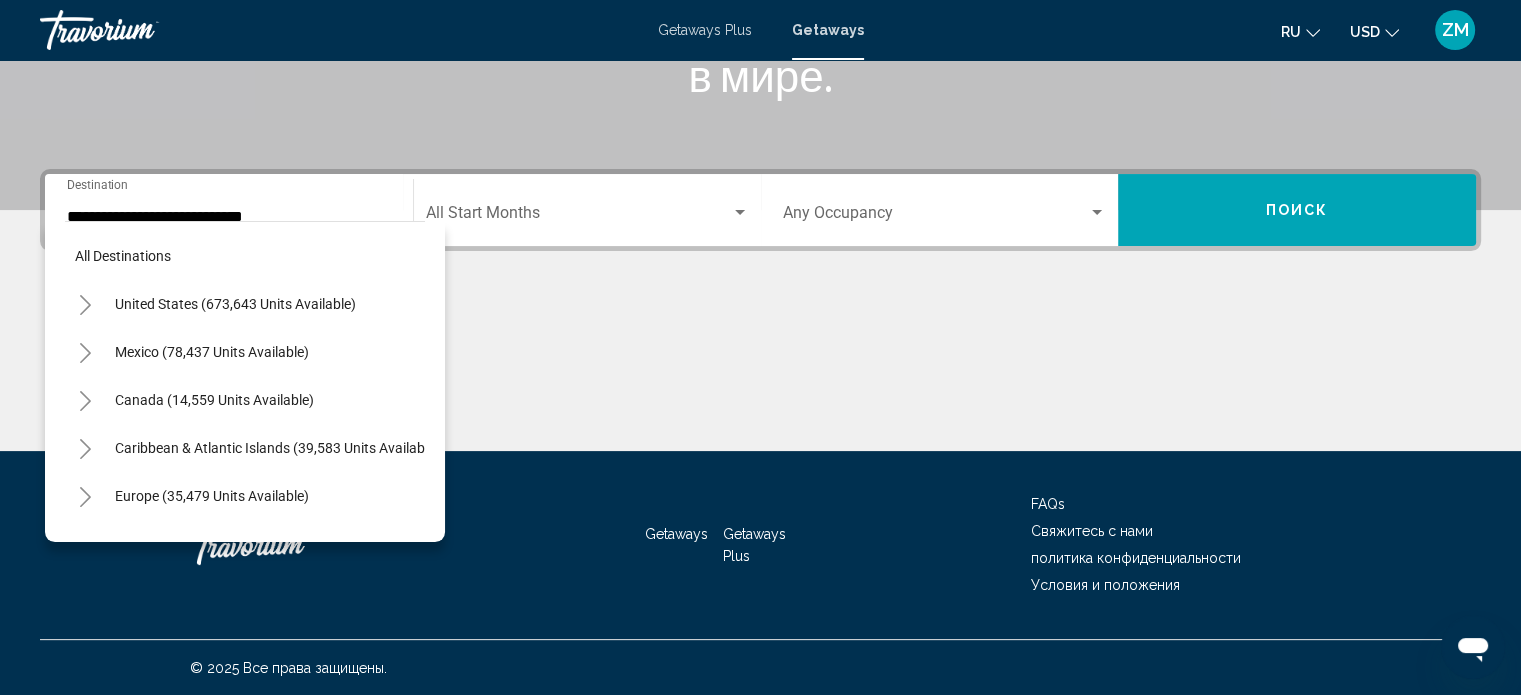 click on "South Pacific and Oceania (287 units available)" 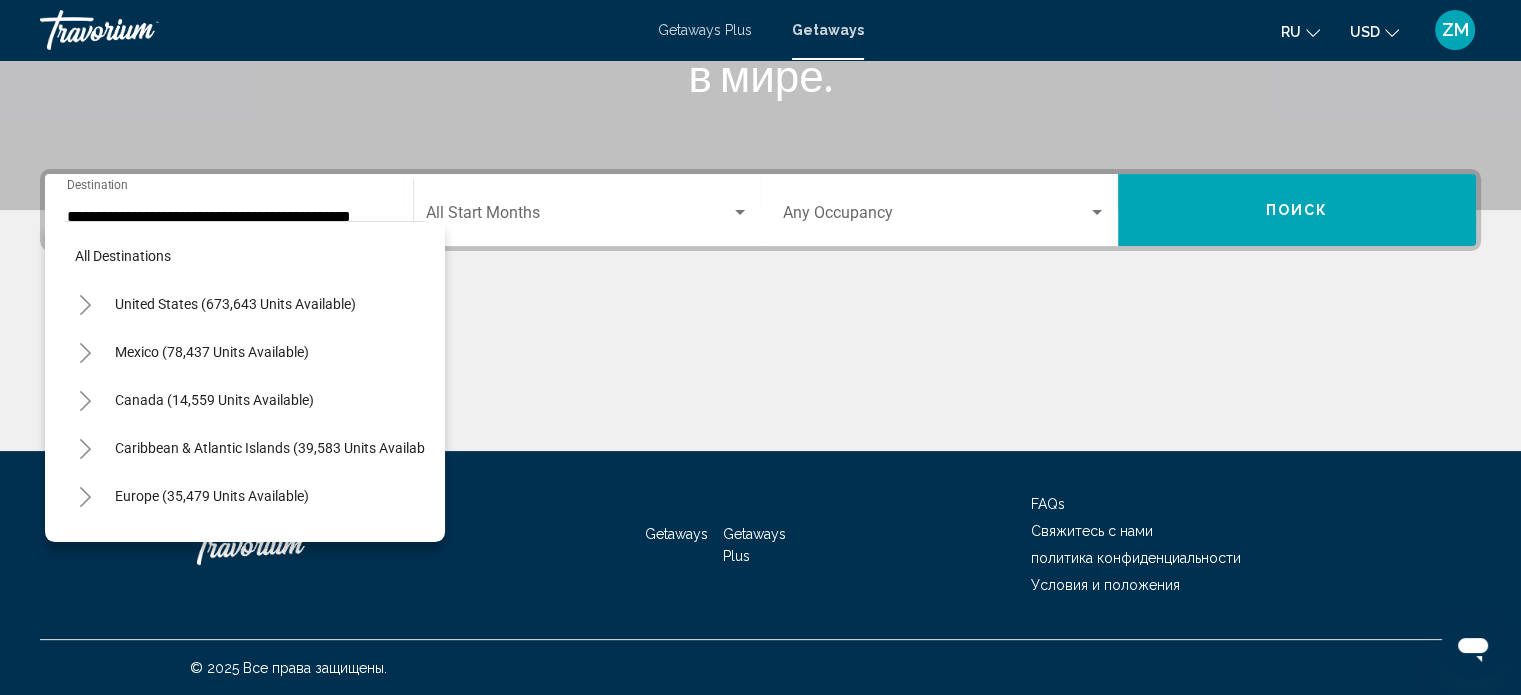 scroll, scrollTop: 0, scrollLeft: 0, axis: both 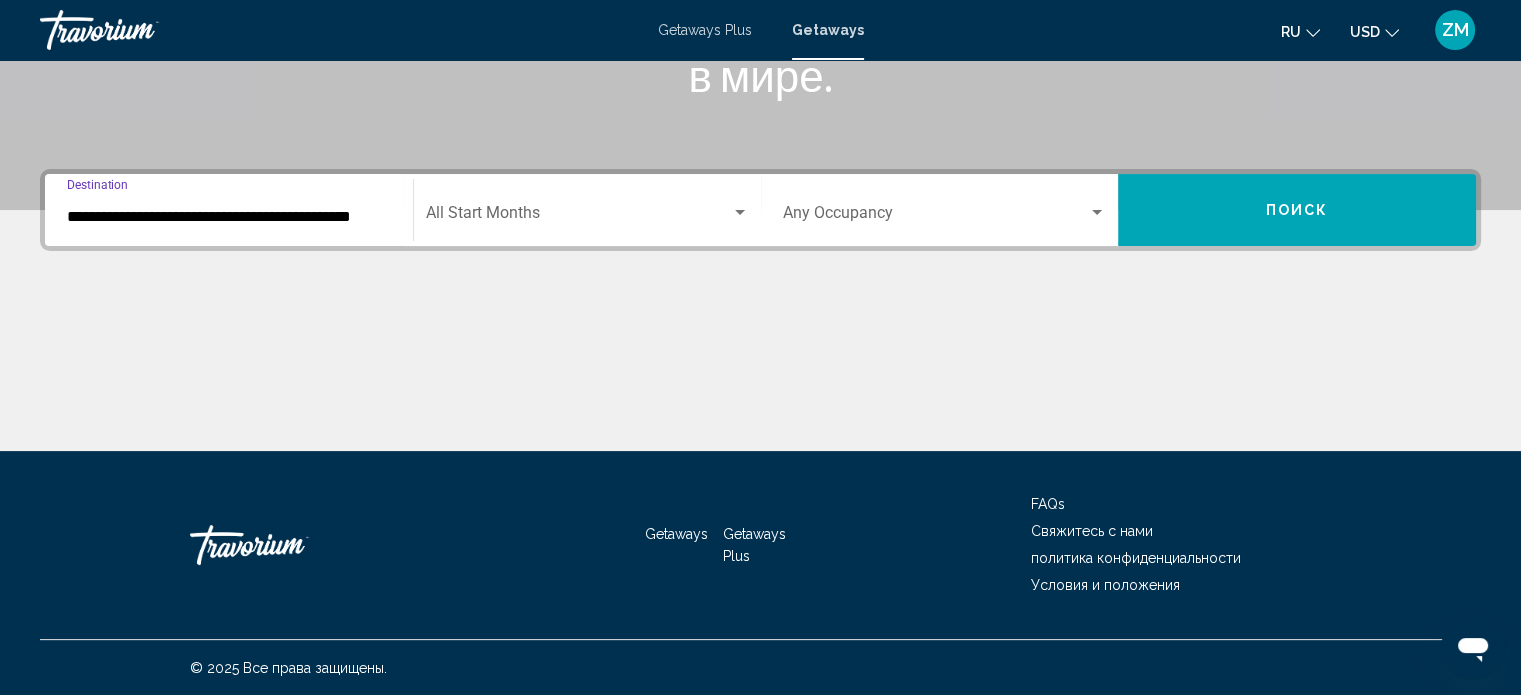 click on "**********" at bounding box center (229, 210) 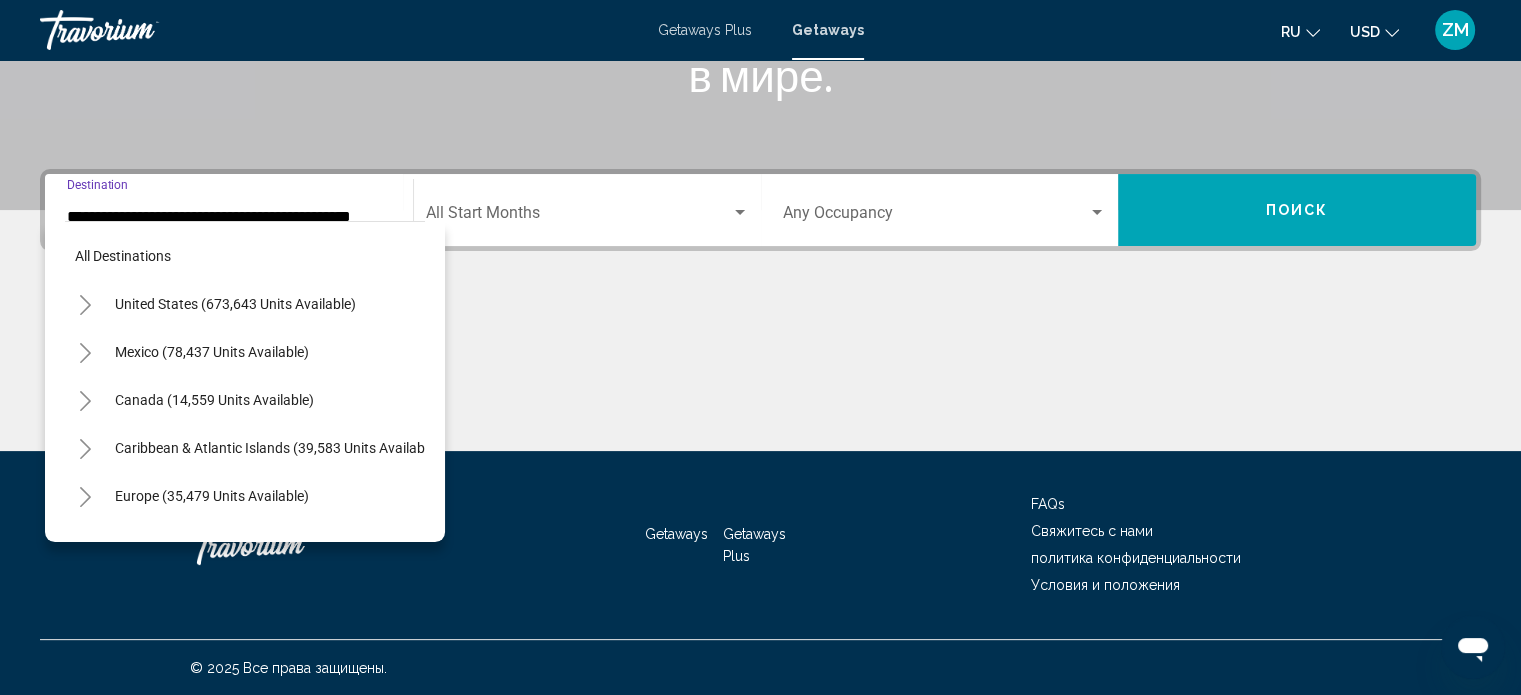 scroll, scrollTop: 0, scrollLeft: 9, axis: horizontal 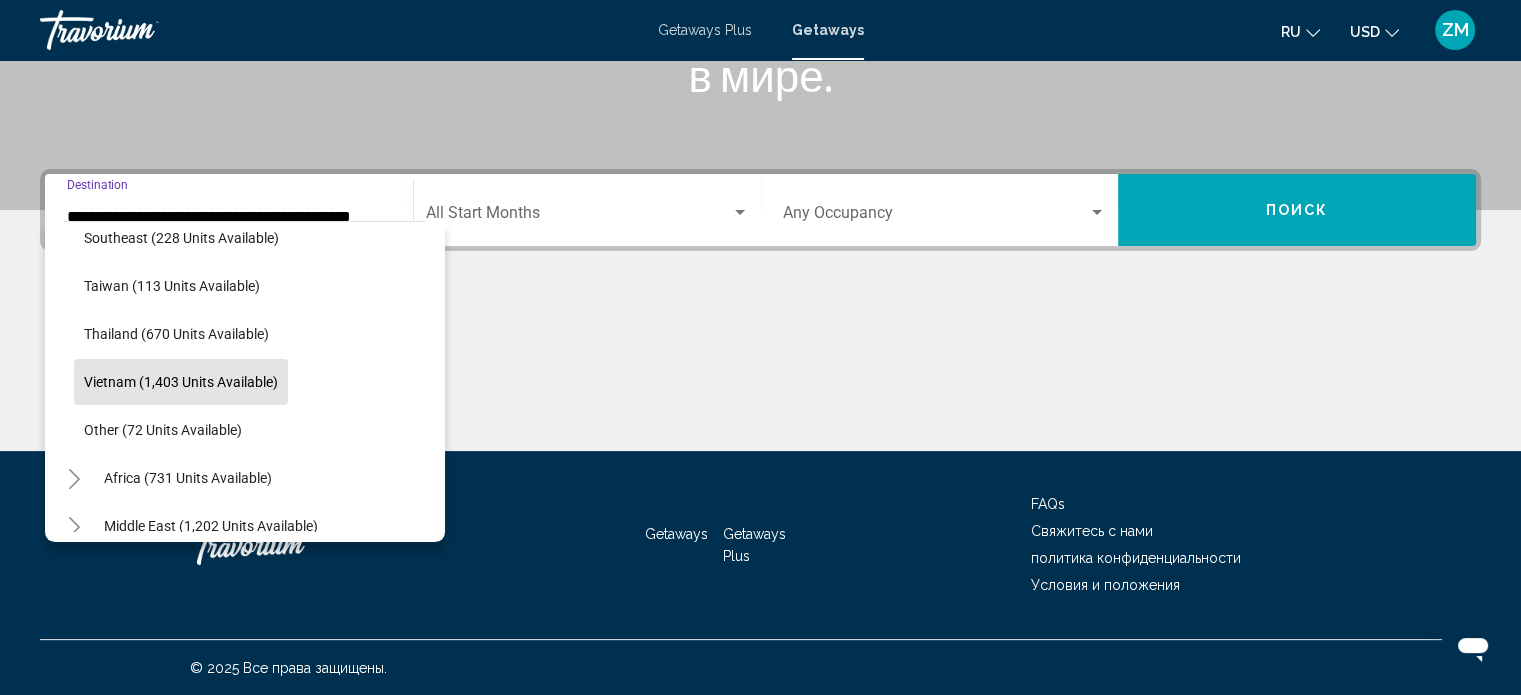 click on "Vietnam (1,403 units available)" 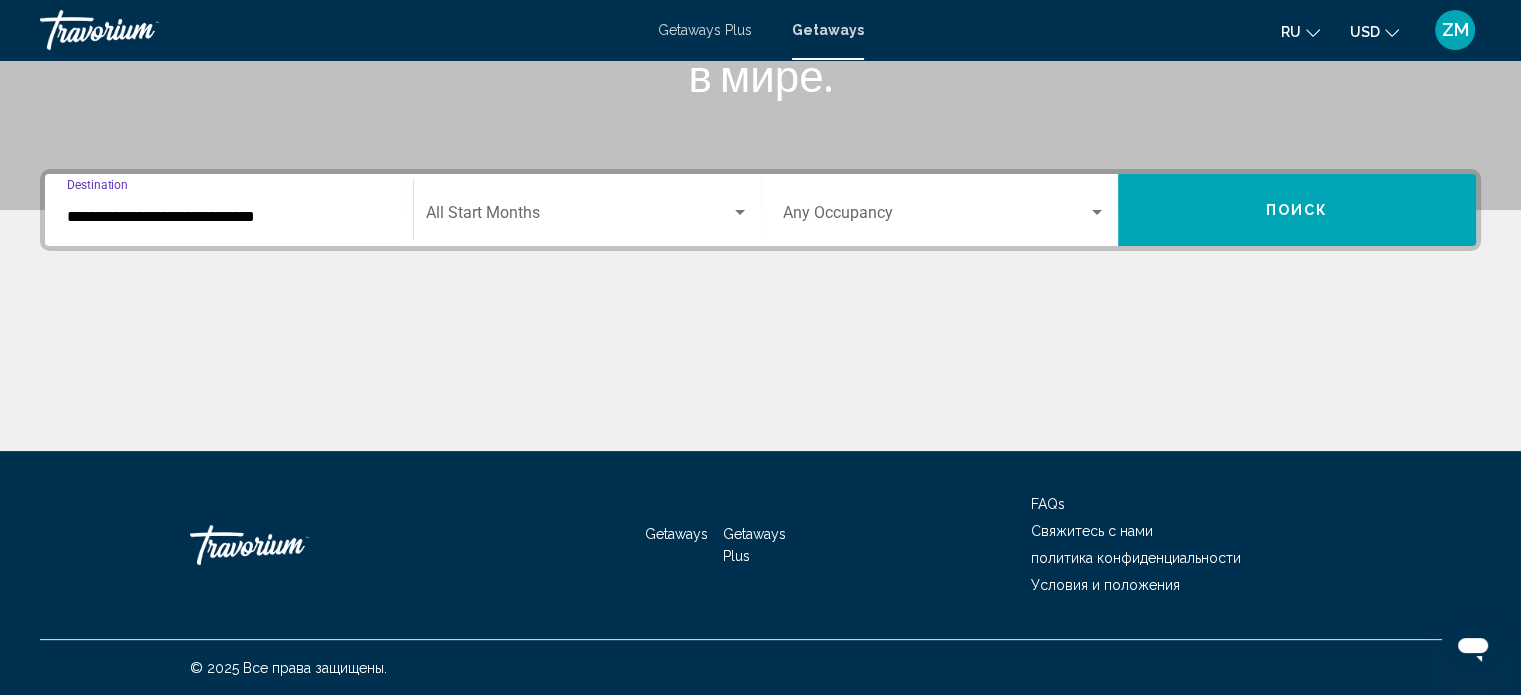 scroll, scrollTop: 0, scrollLeft: 0, axis: both 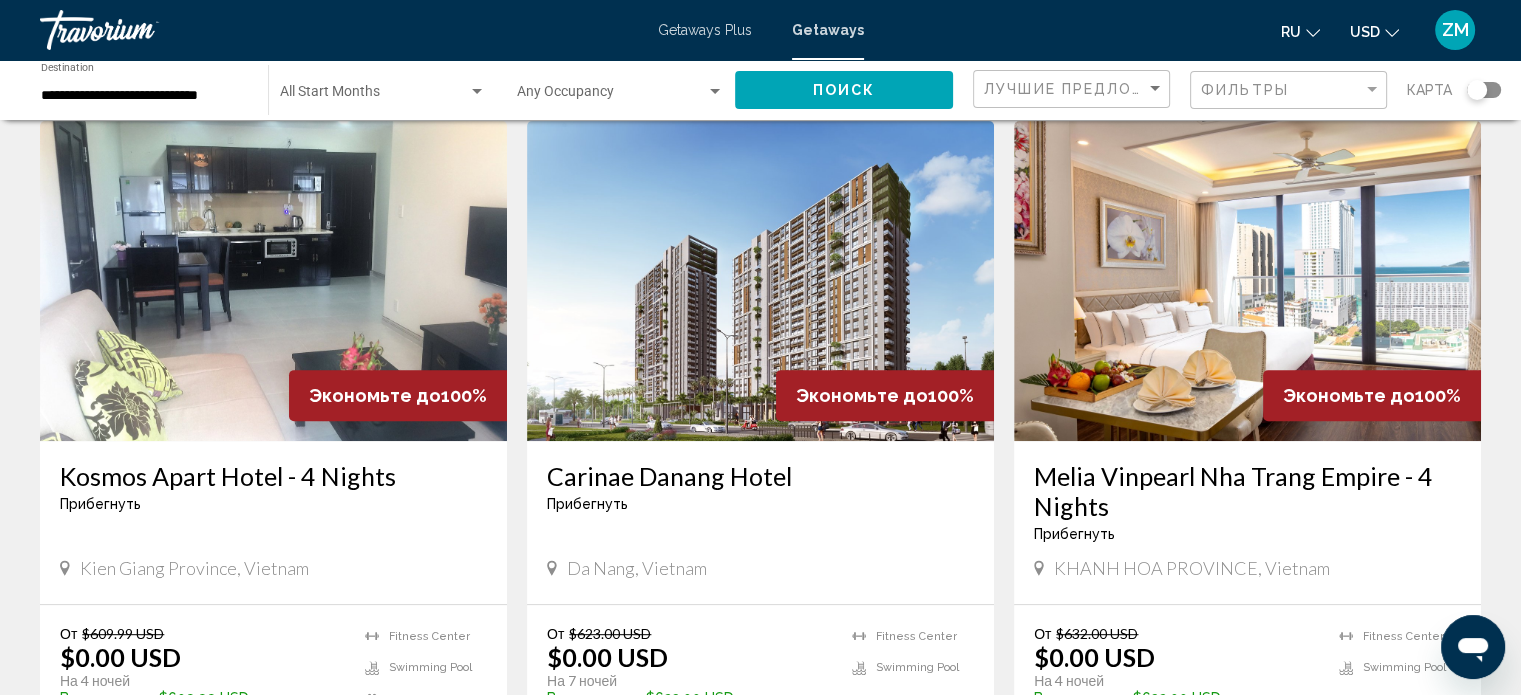 click at bounding box center [760, 281] 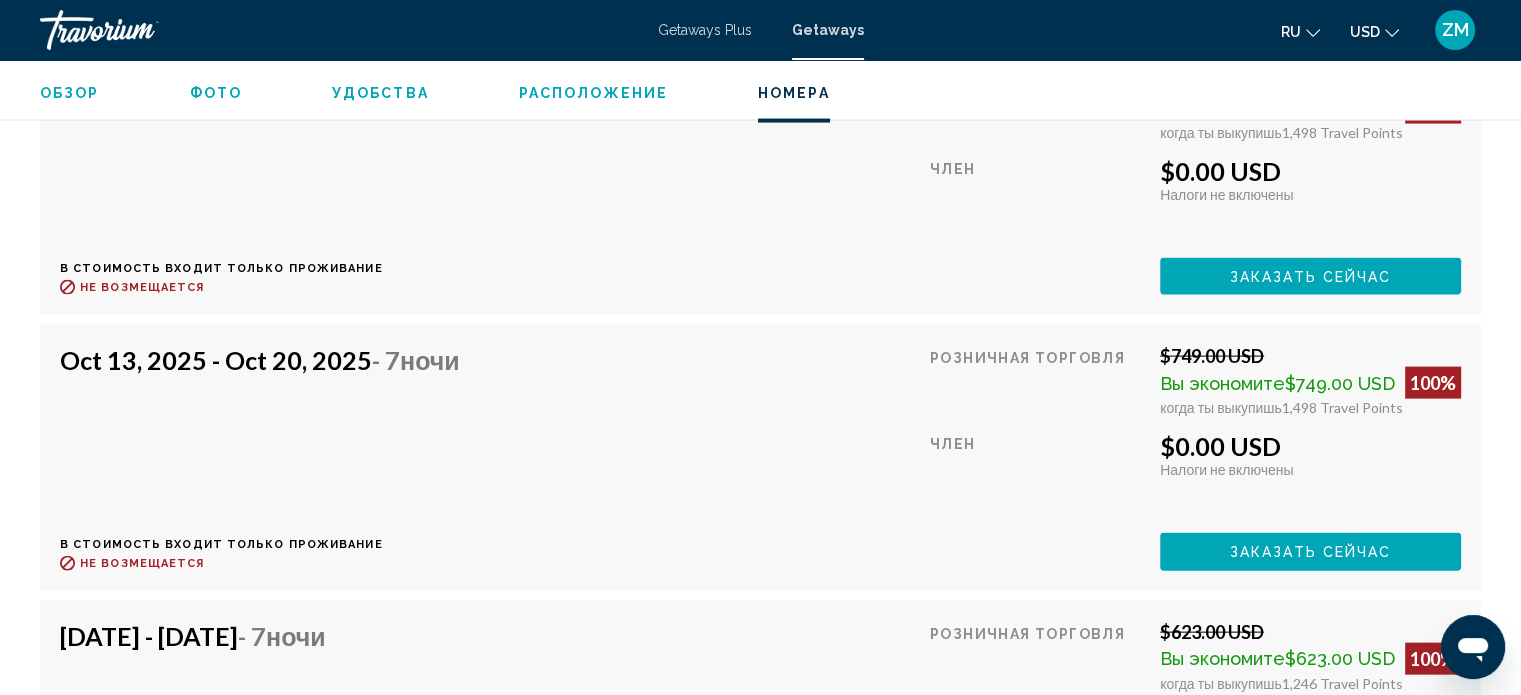 scroll, scrollTop: 3812, scrollLeft: 0, axis: vertical 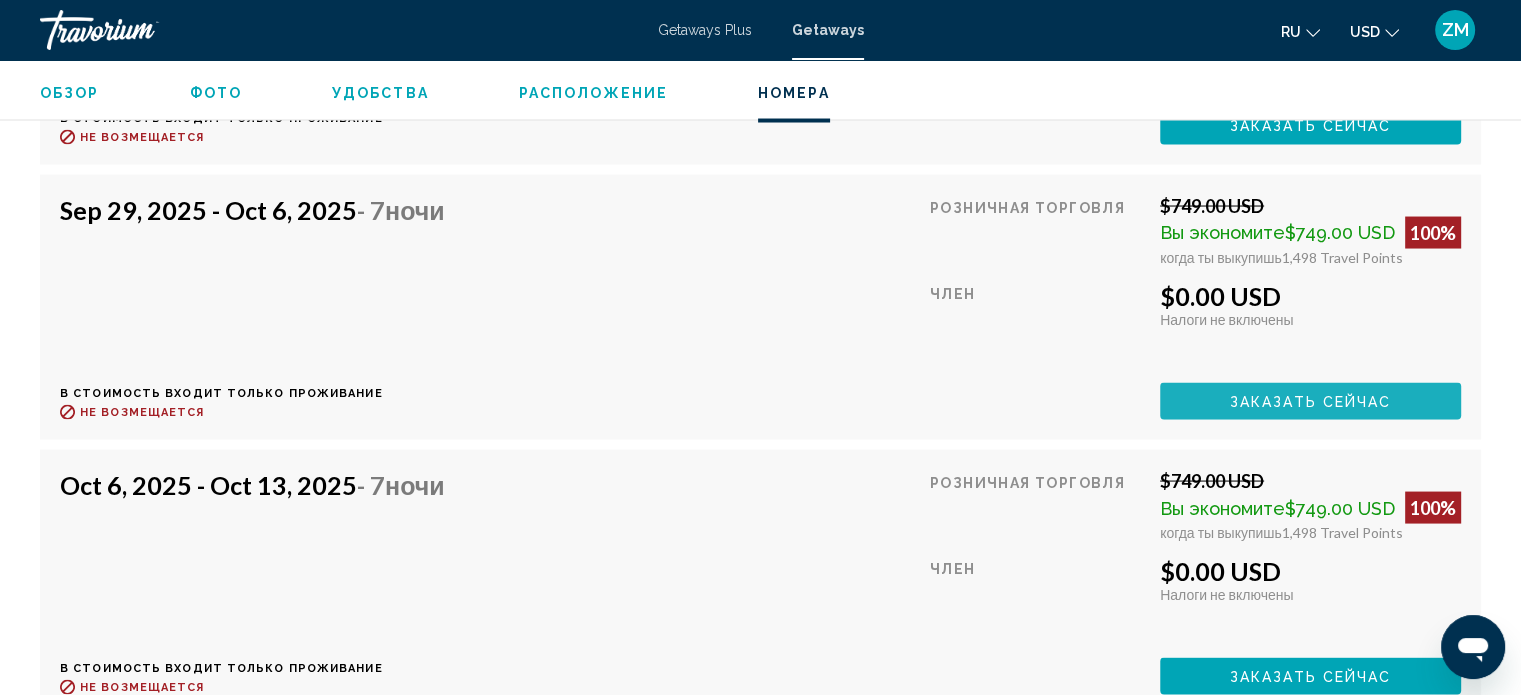 click on "Заказать сейчас" at bounding box center [1311, 402] 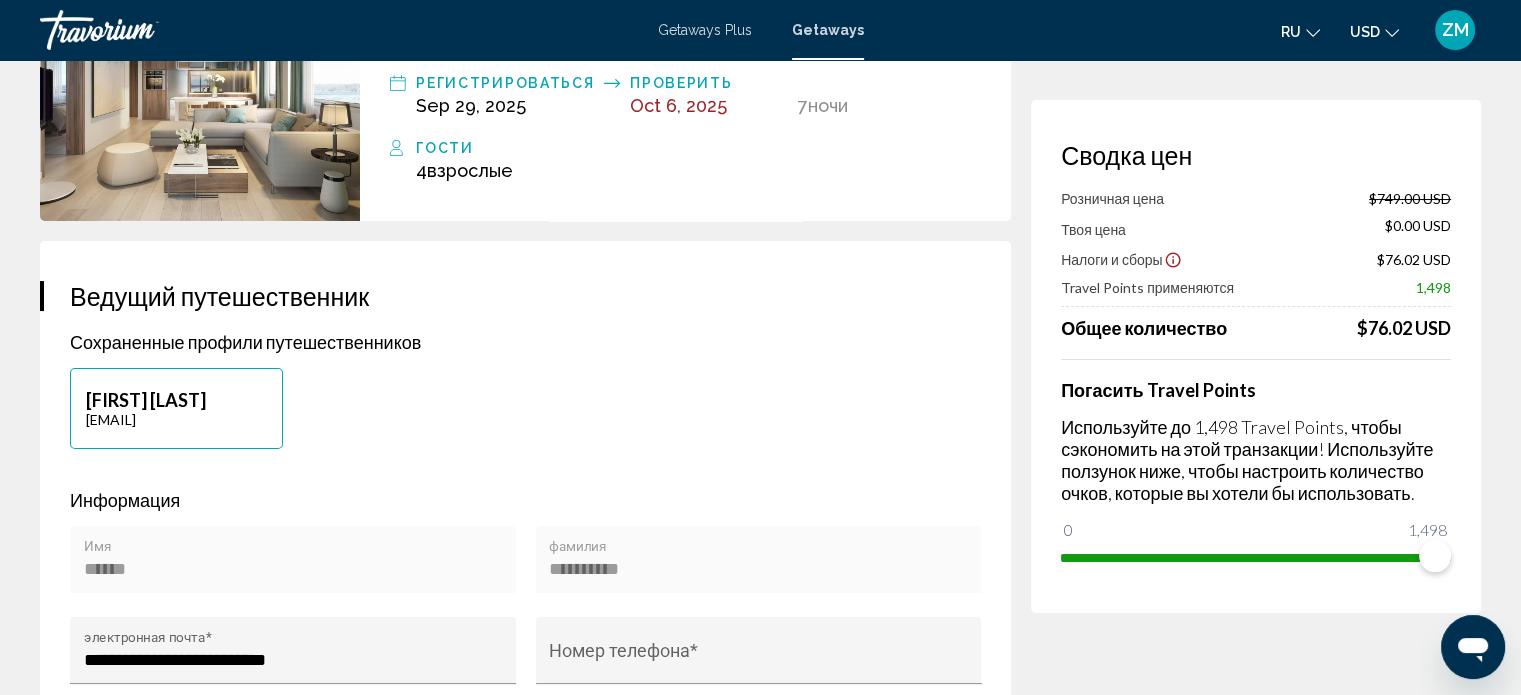 scroll, scrollTop: 0, scrollLeft: 0, axis: both 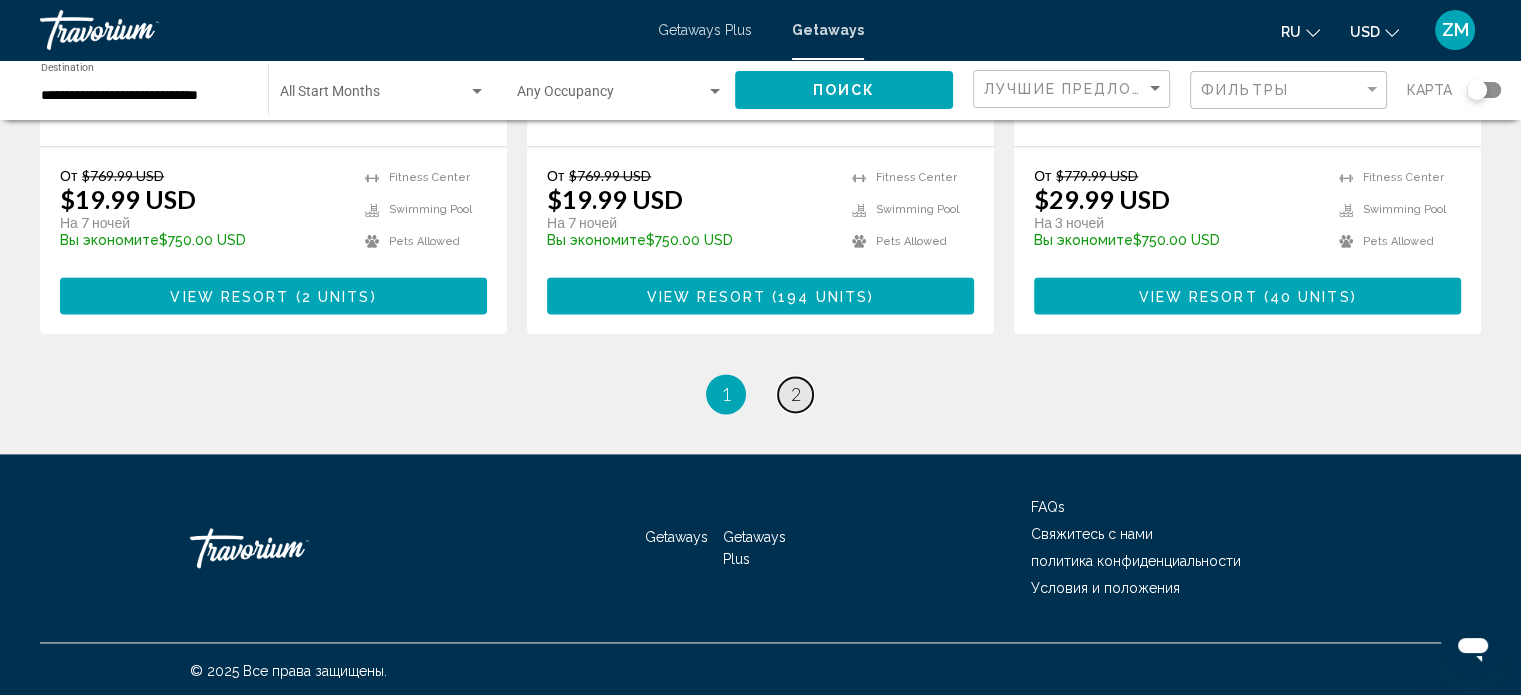 click on "2" at bounding box center [796, 394] 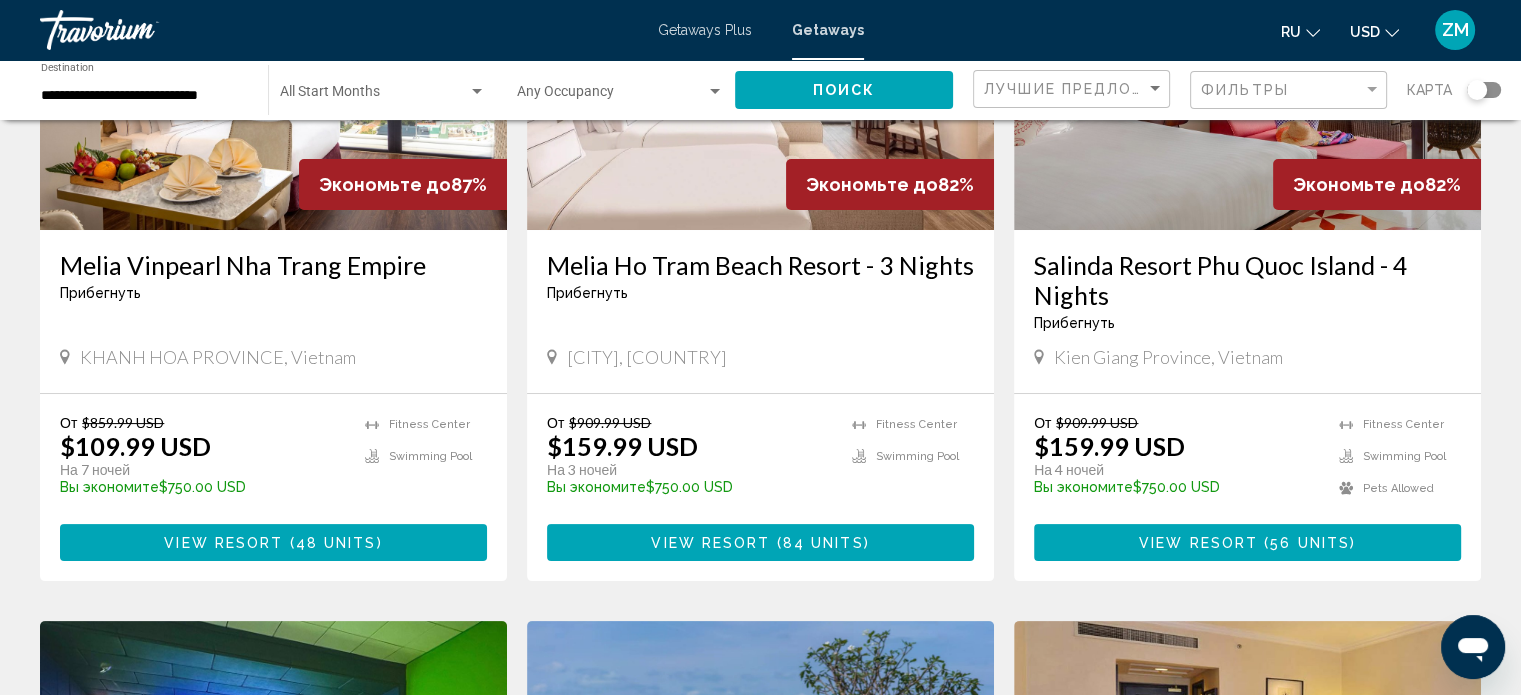 scroll, scrollTop: 600, scrollLeft: 0, axis: vertical 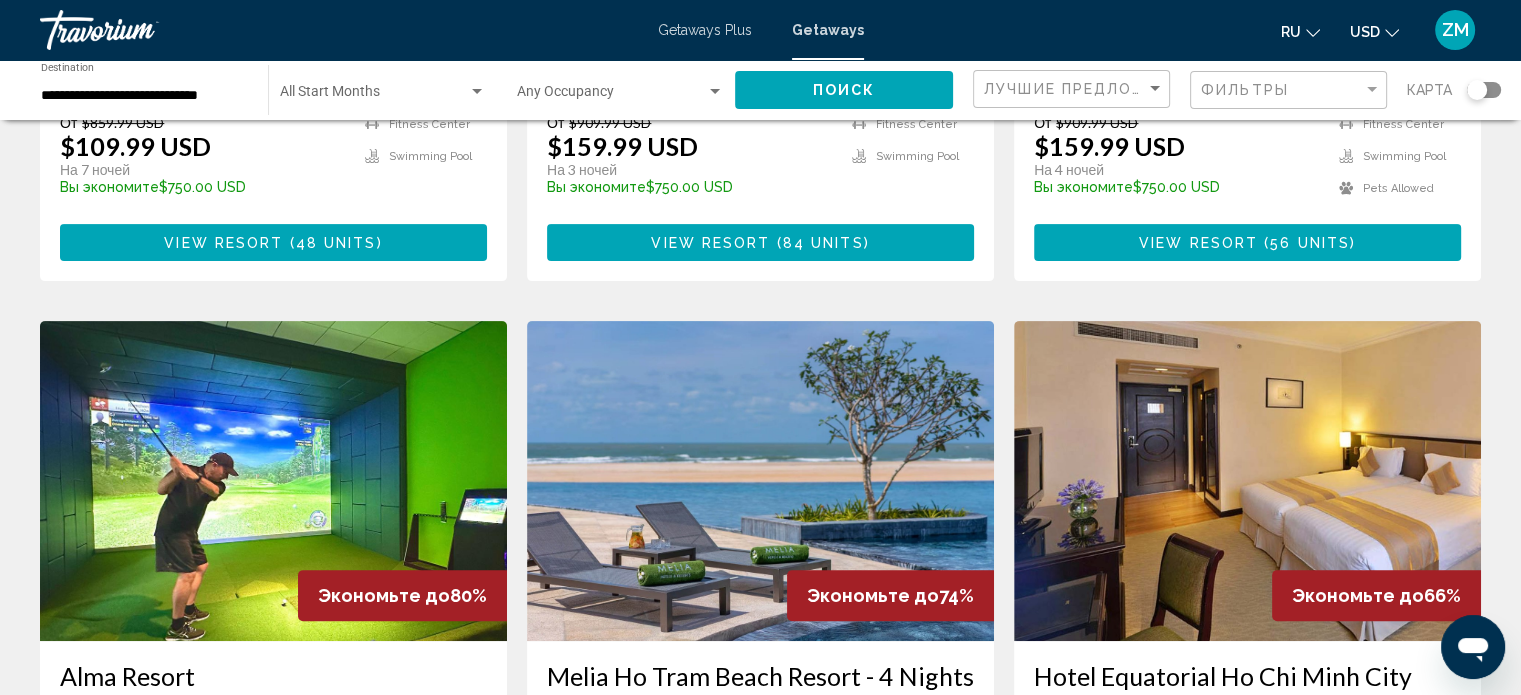 click at bounding box center (273, 481) 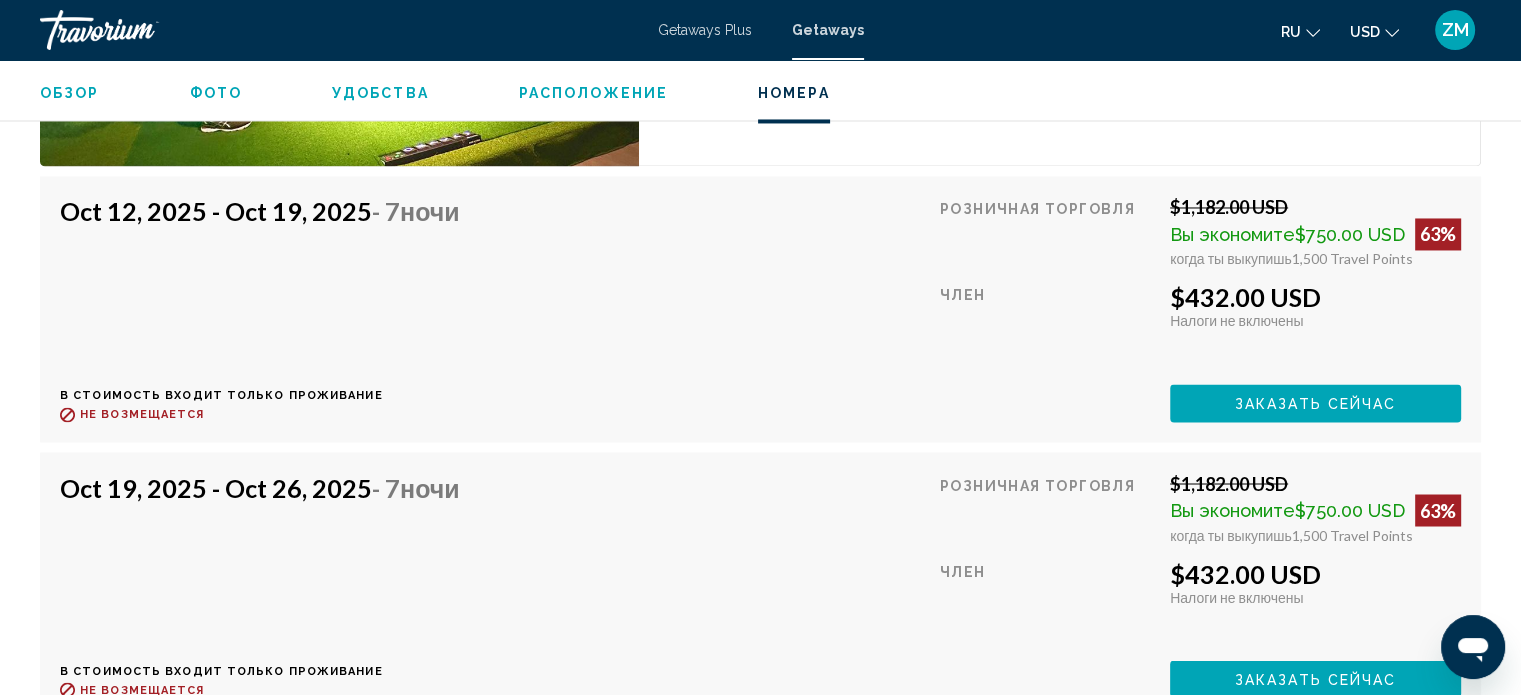 scroll, scrollTop: 11075, scrollLeft: 0, axis: vertical 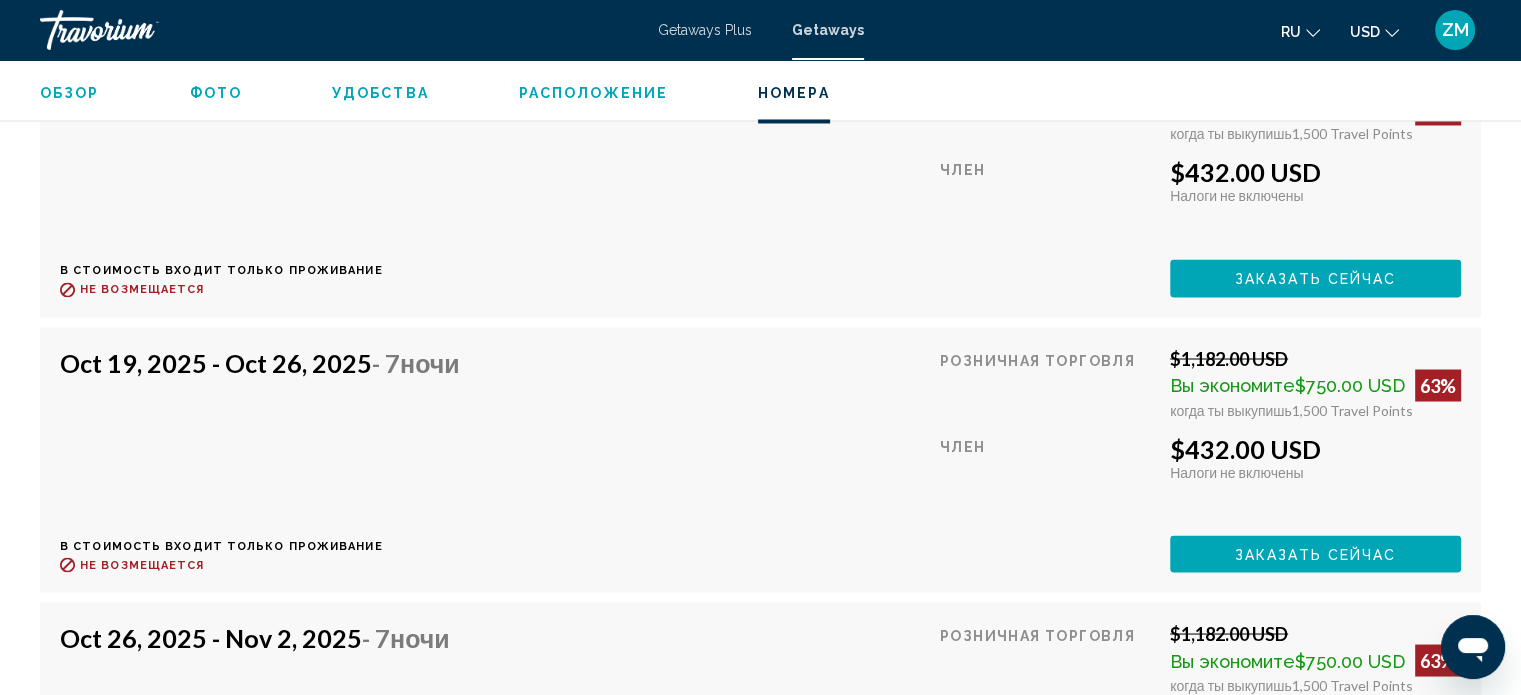 click on "Заказать сейчас" at bounding box center [1315, -6838] 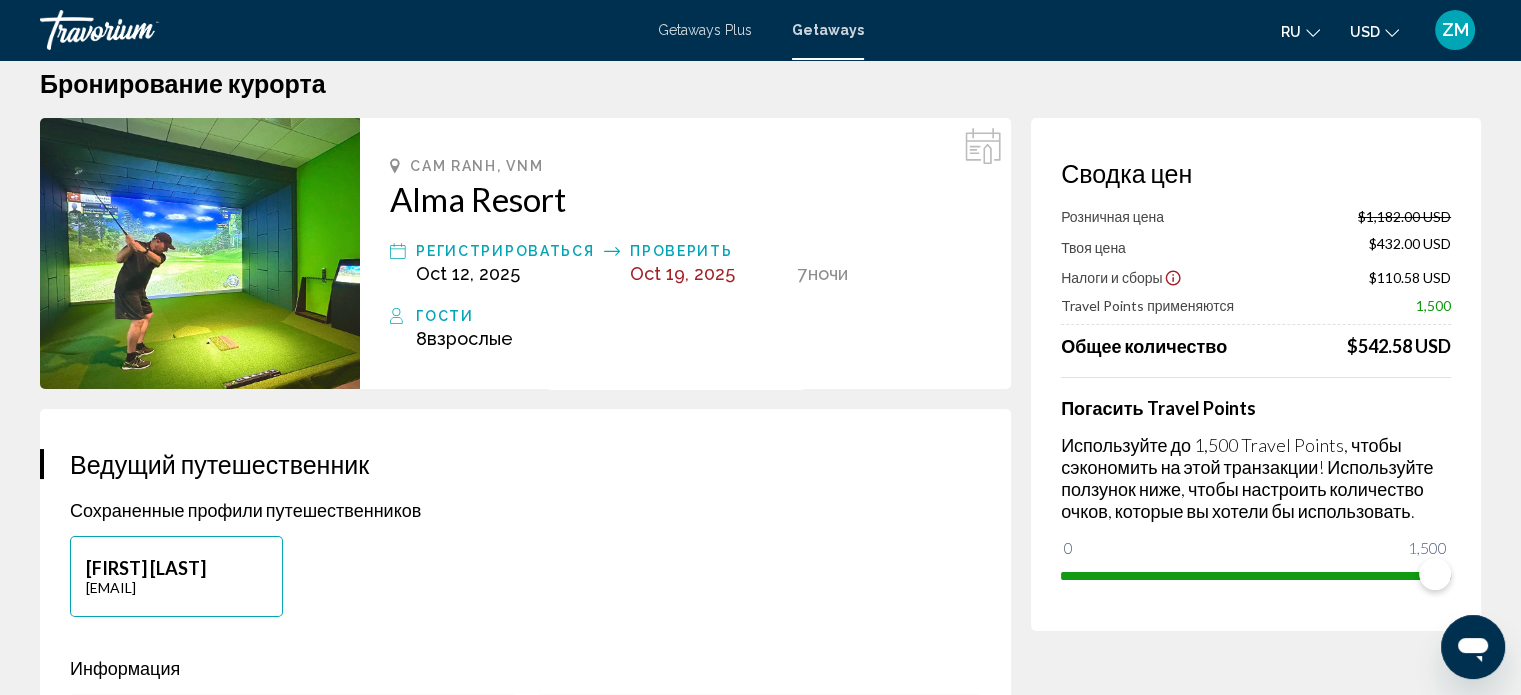 scroll, scrollTop: 0, scrollLeft: 0, axis: both 